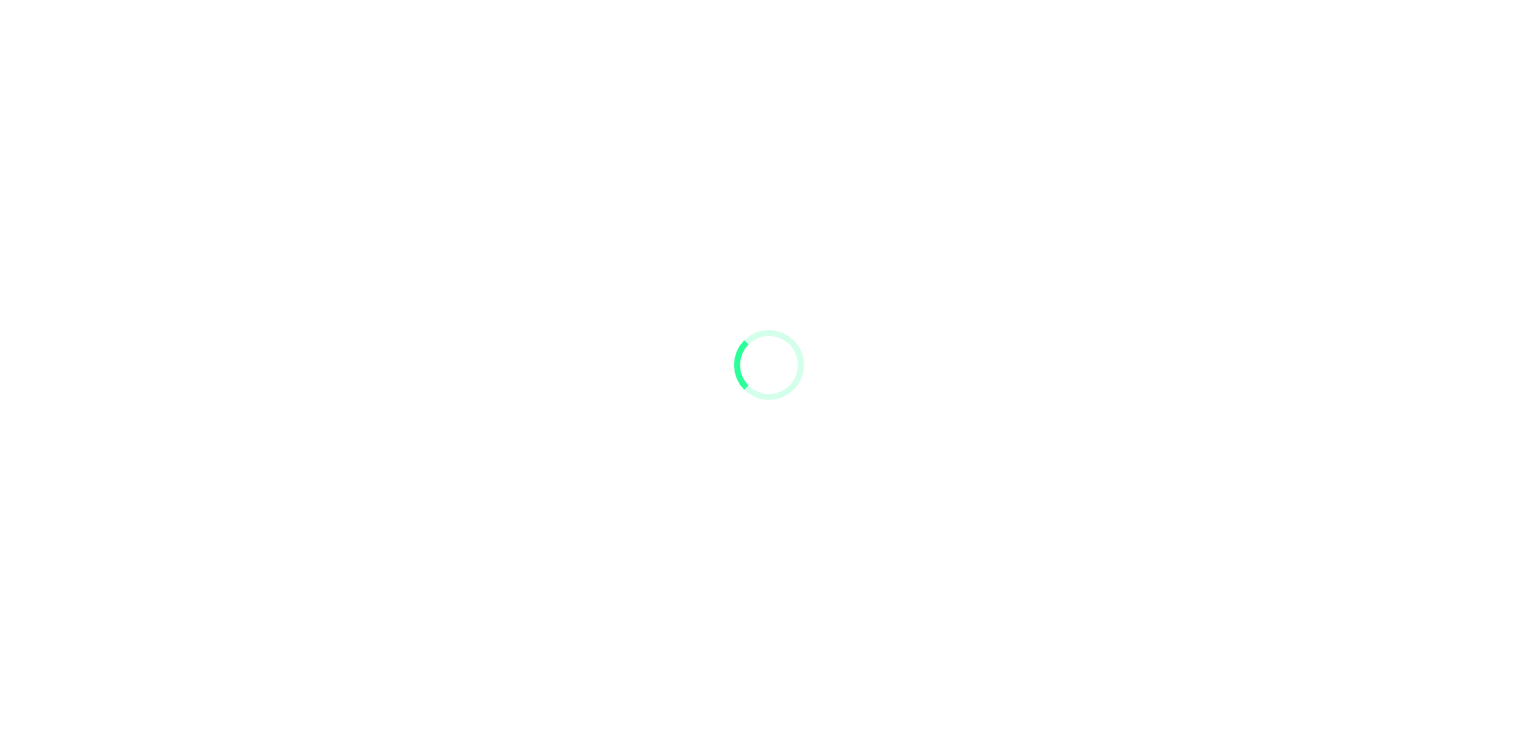 scroll, scrollTop: 0, scrollLeft: 0, axis: both 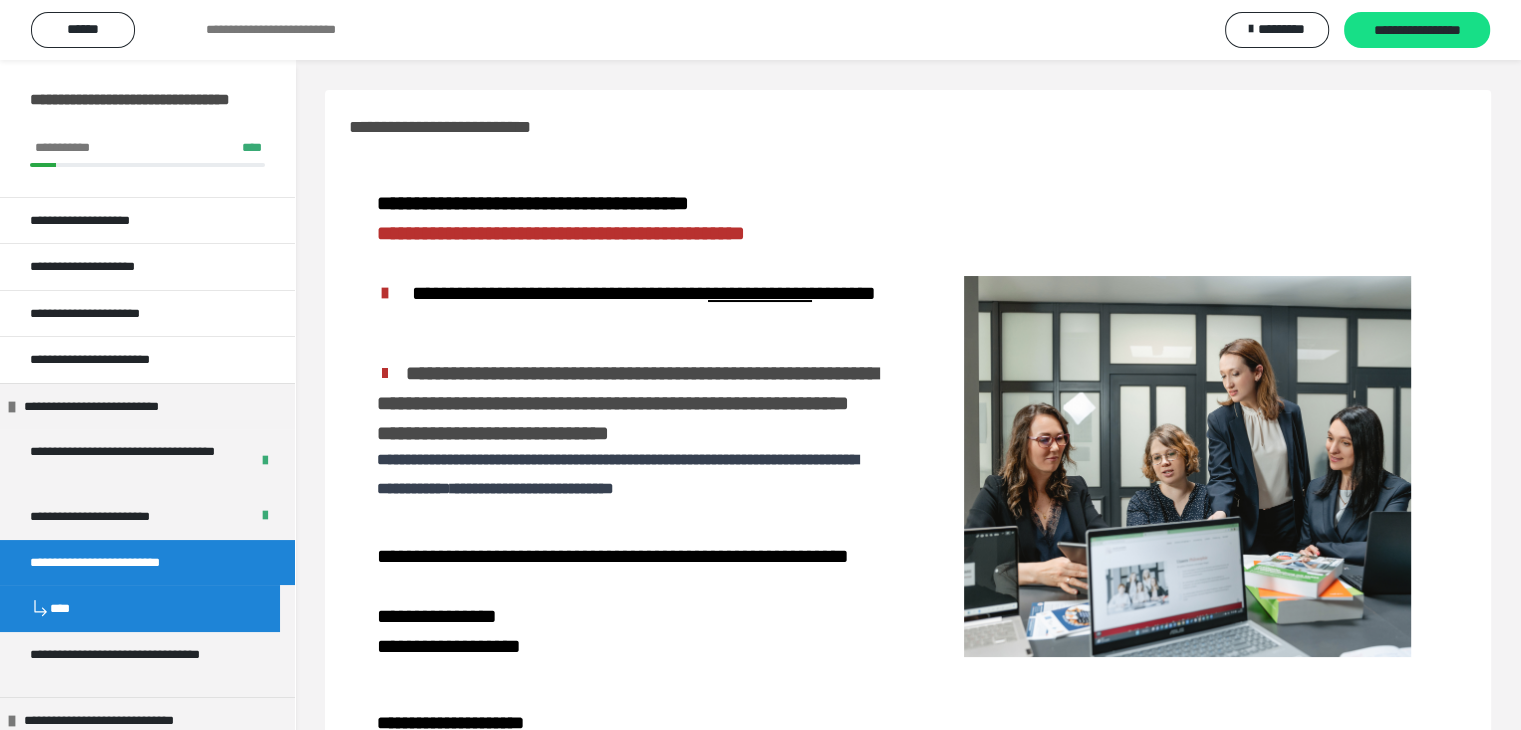 click on "**********" at bounding box center [908, 1087] 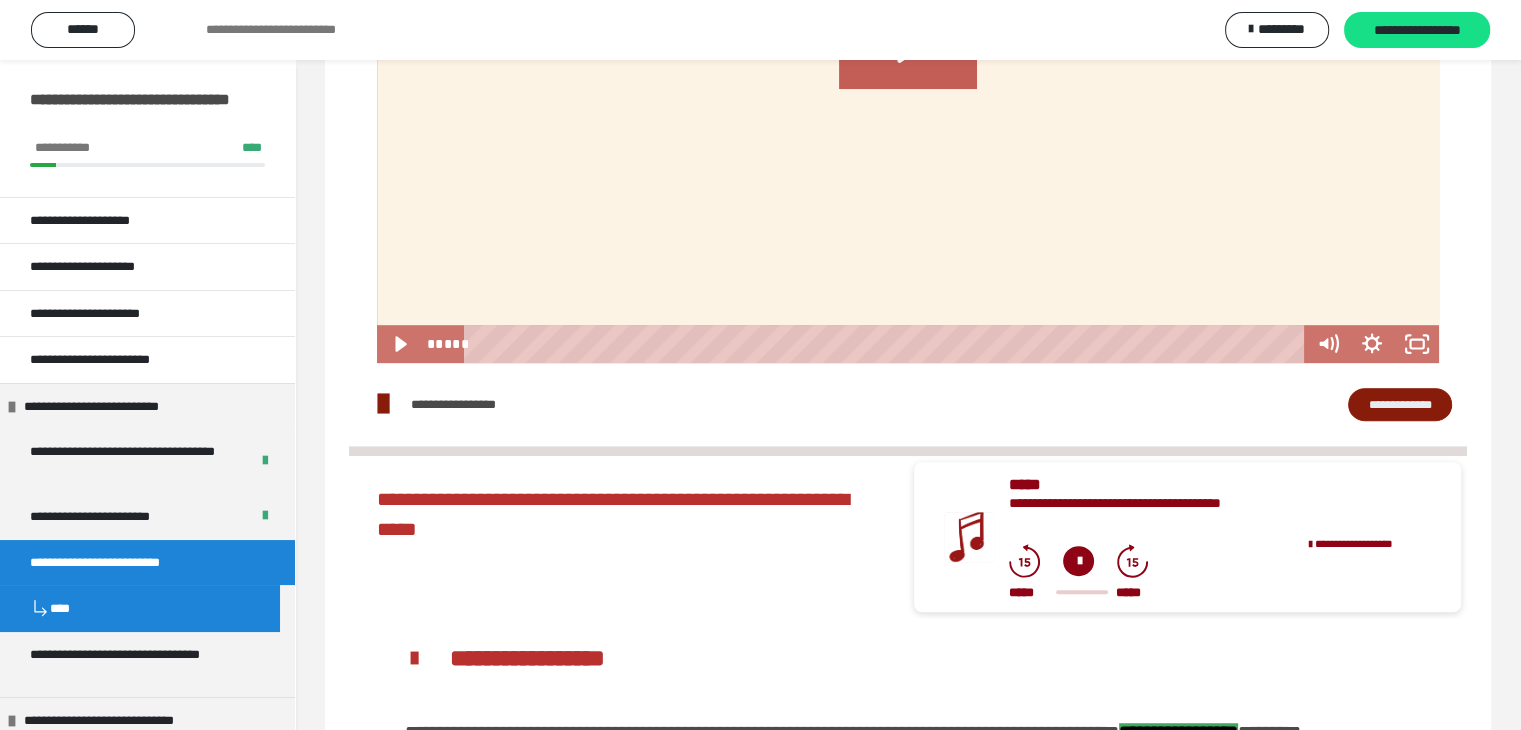 scroll, scrollTop: 1400, scrollLeft: 0, axis: vertical 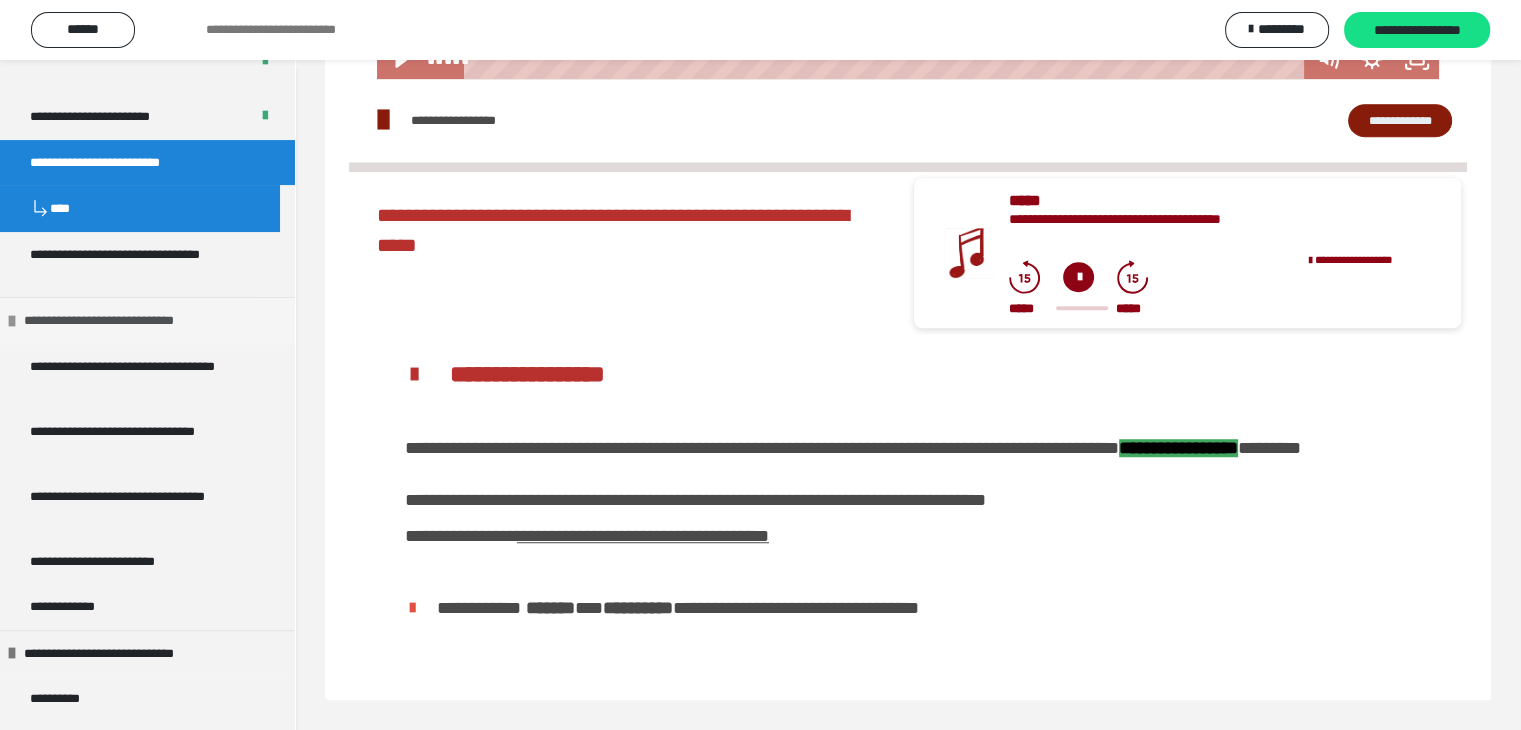 click at bounding box center [12, 321] 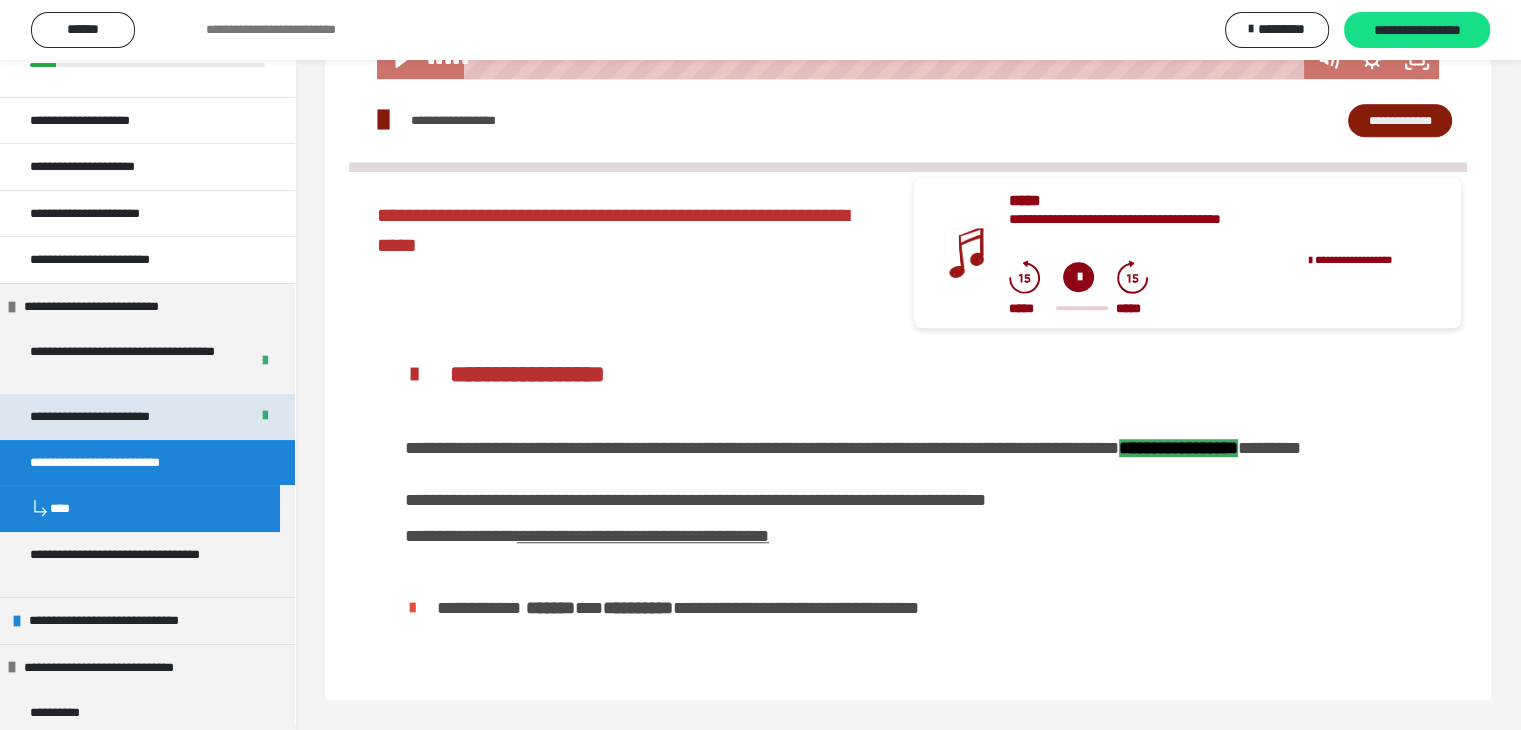 scroll, scrollTop: 200, scrollLeft: 0, axis: vertical 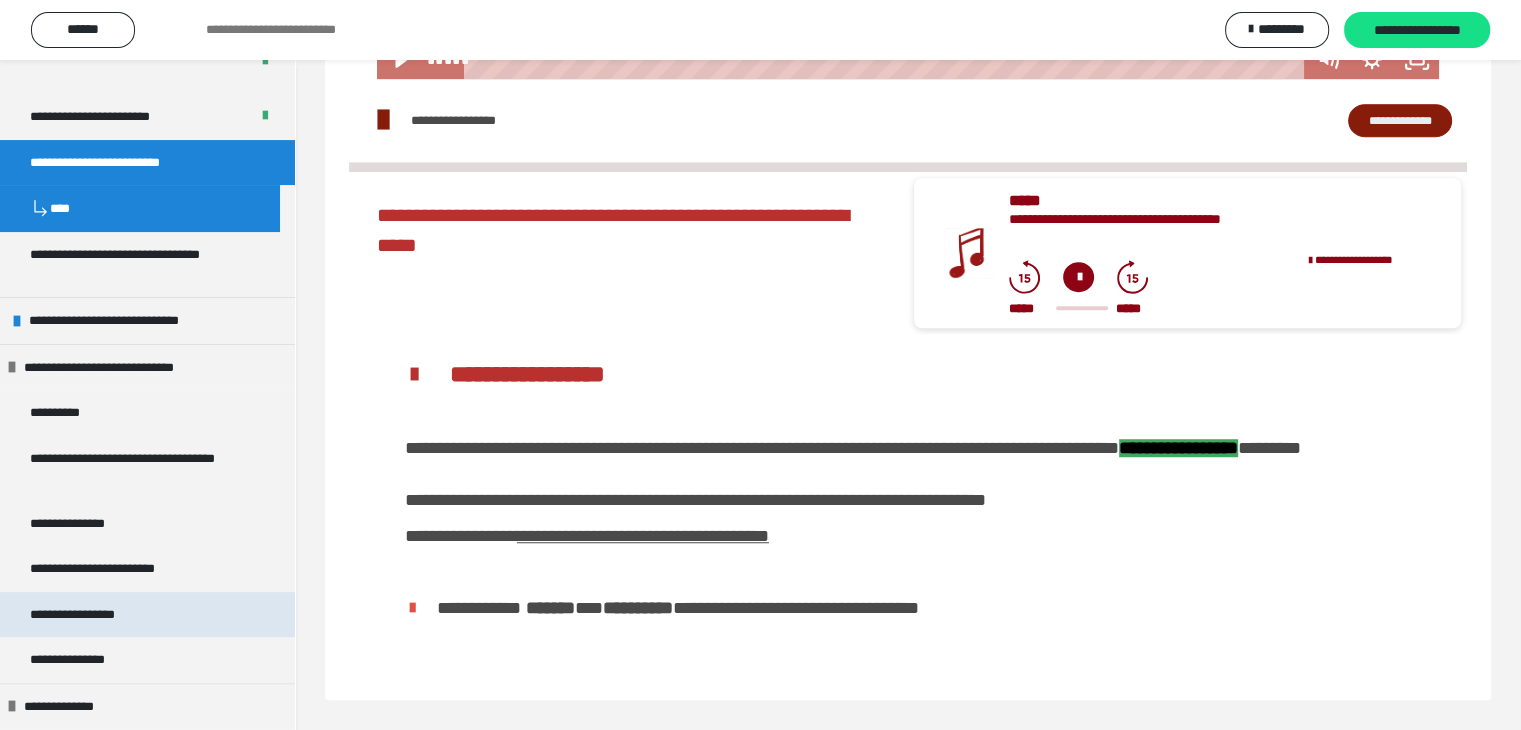 click on "**********" at bounding box center [94, 615] 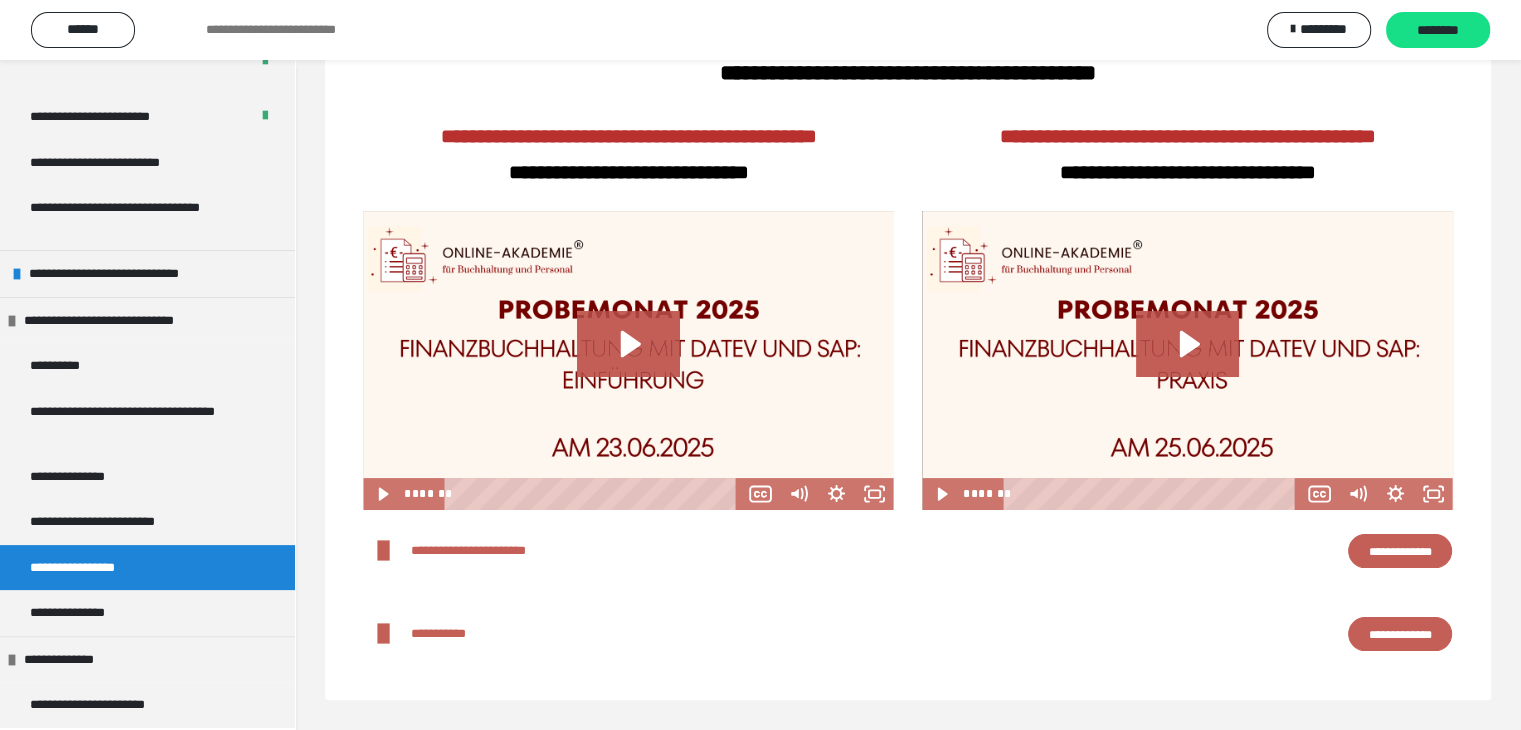scroll, scrollTop: 296, scrollLeft: 0, axis: vertical 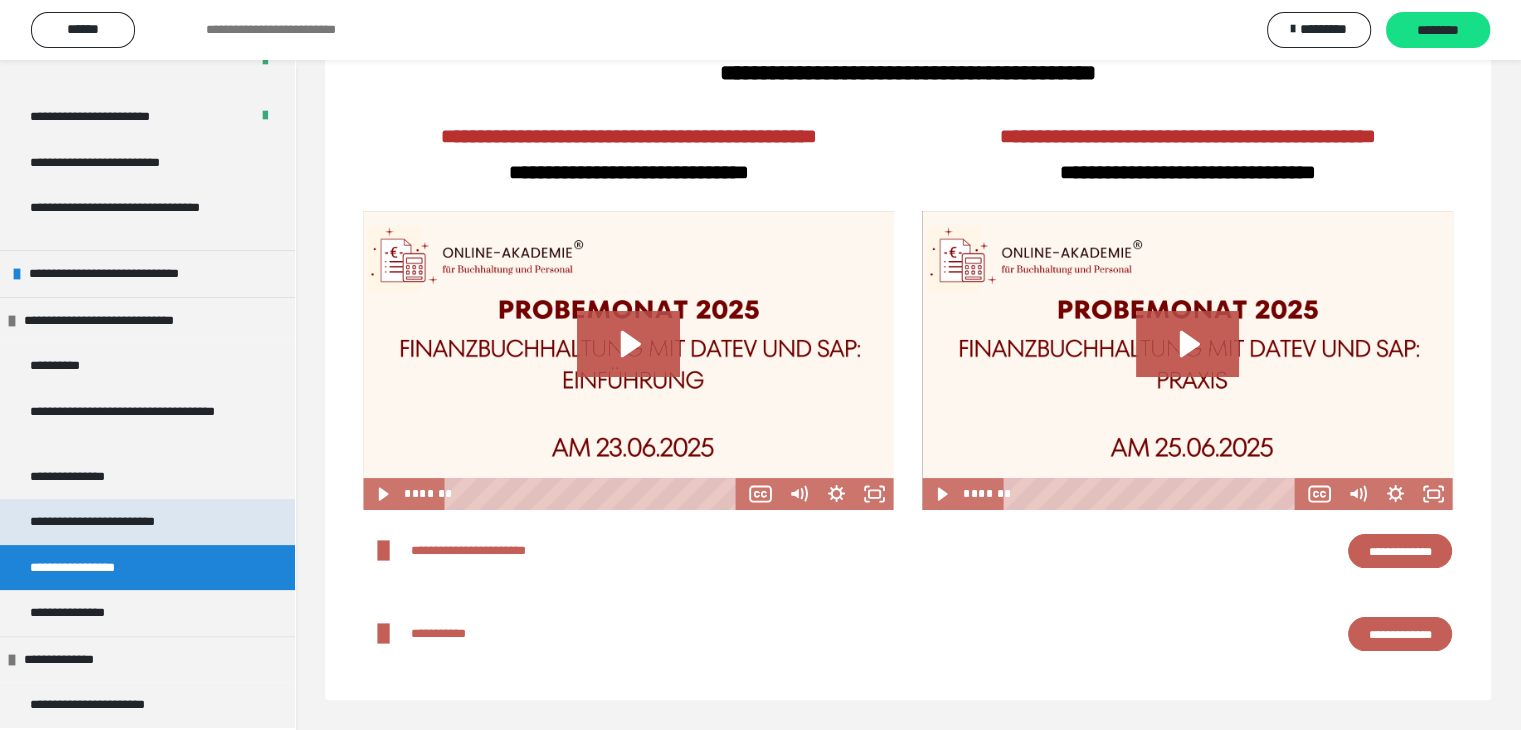 click on "**********" at bounding box center (115, 522) 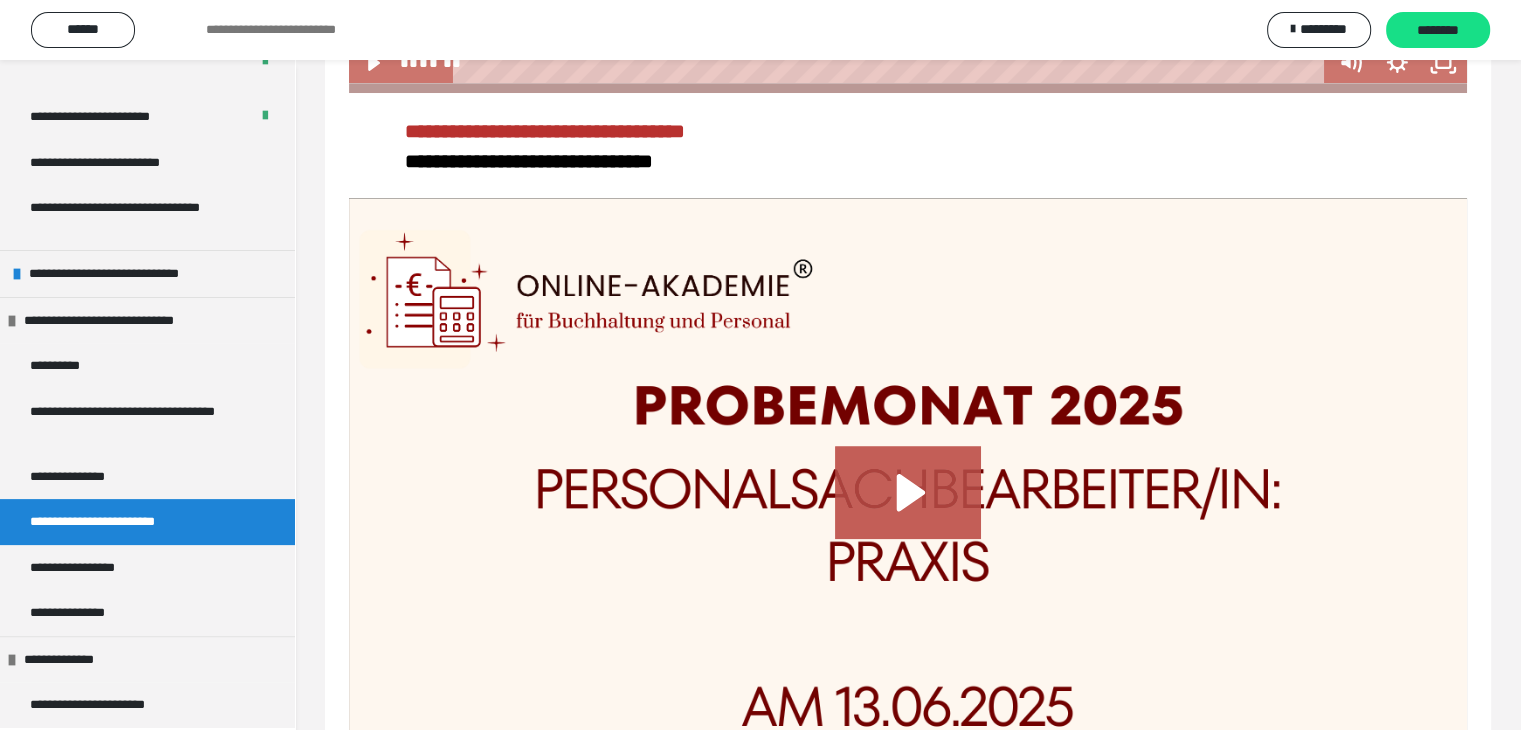 scroll, scrollTop: 1220, scrollLeft: 0, axis: vertical 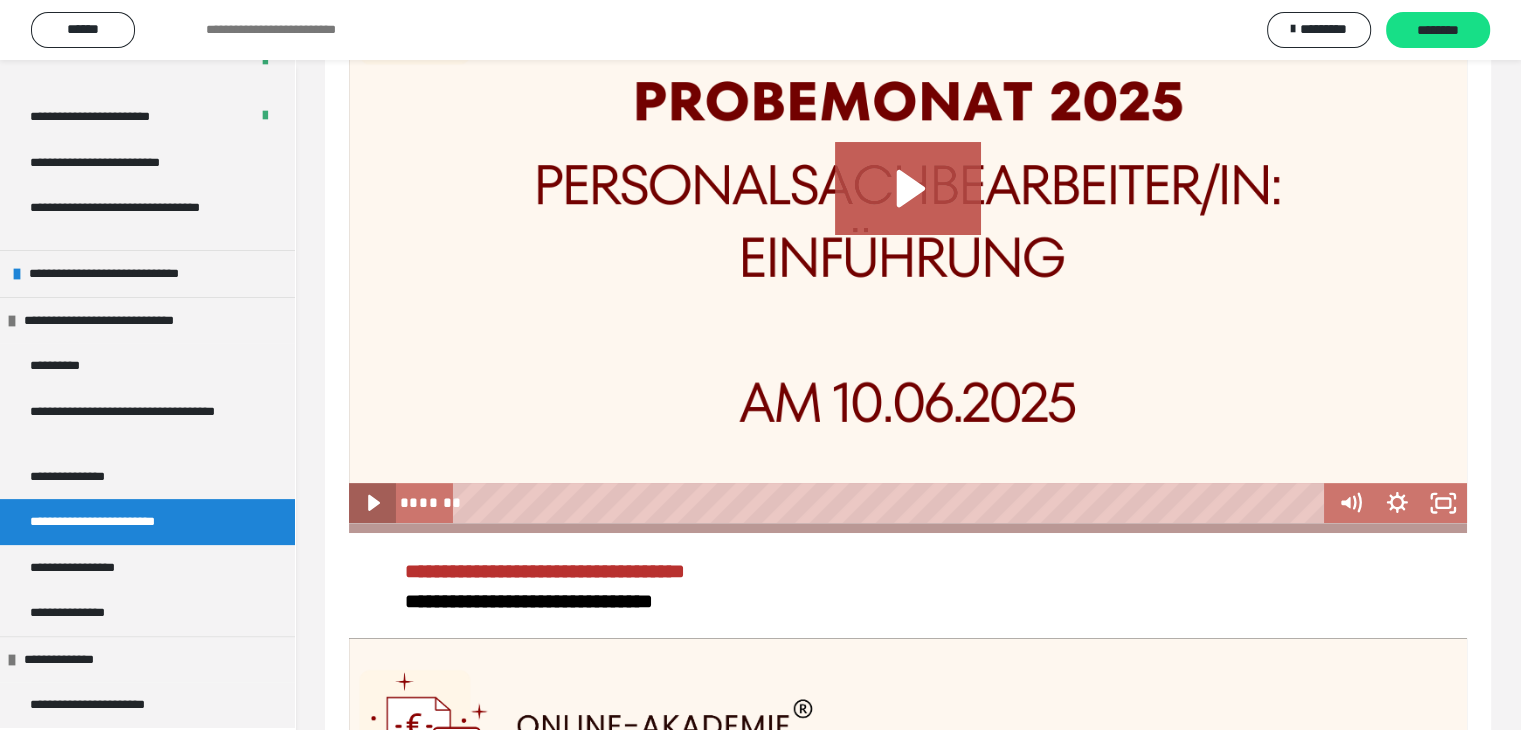 click 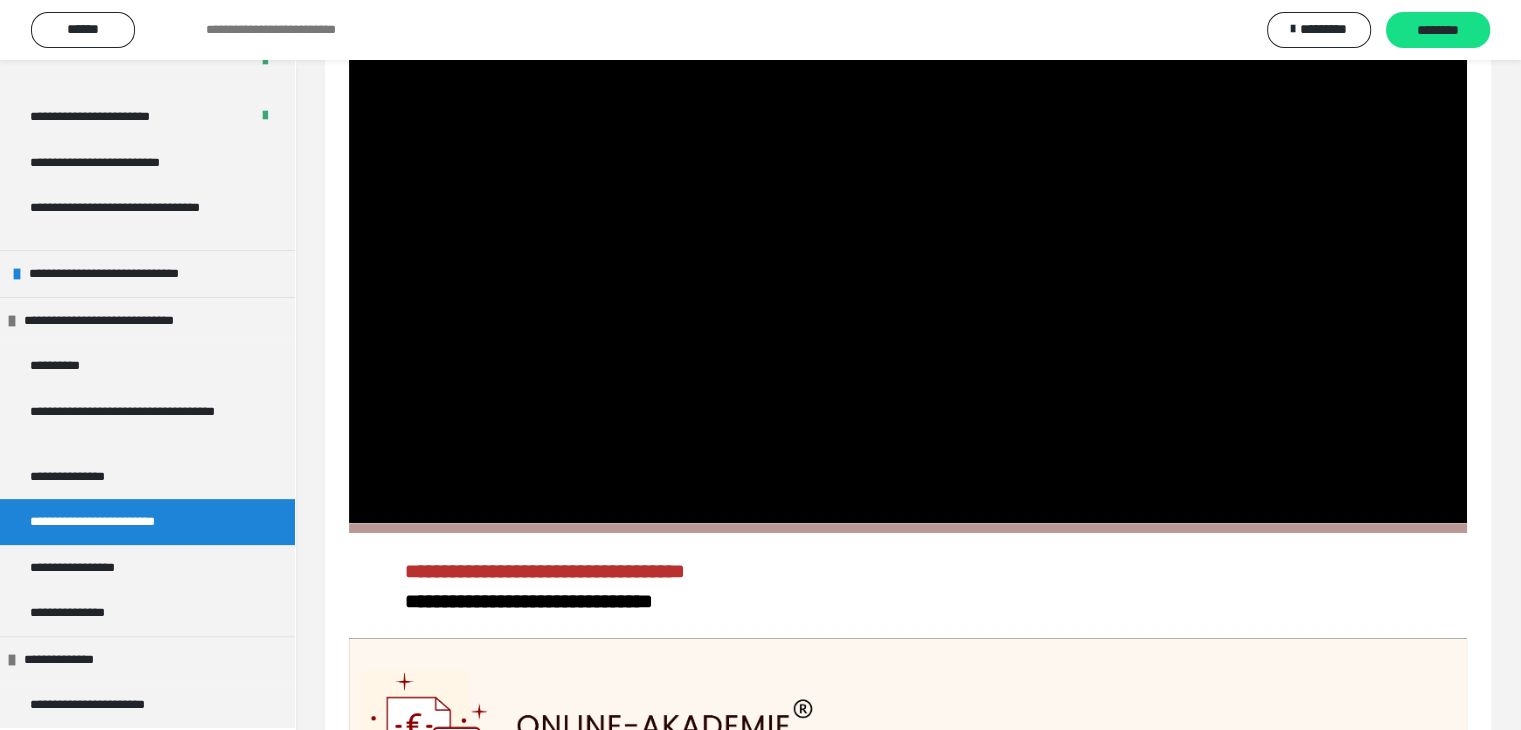 click at bounding box center [908, 952] 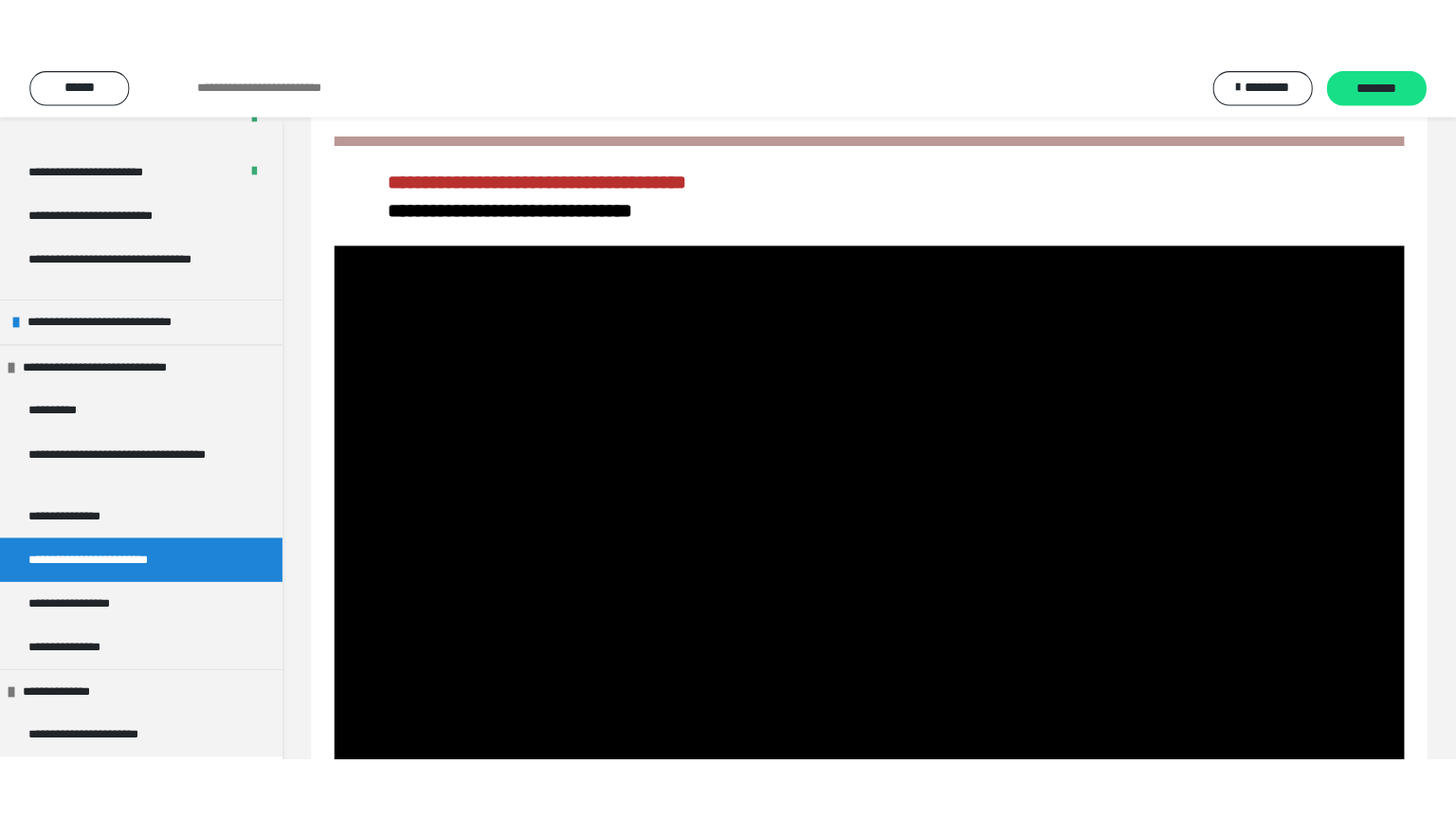 scroll, scrollTop: 398, scrollLeft: 0, axis: vertical 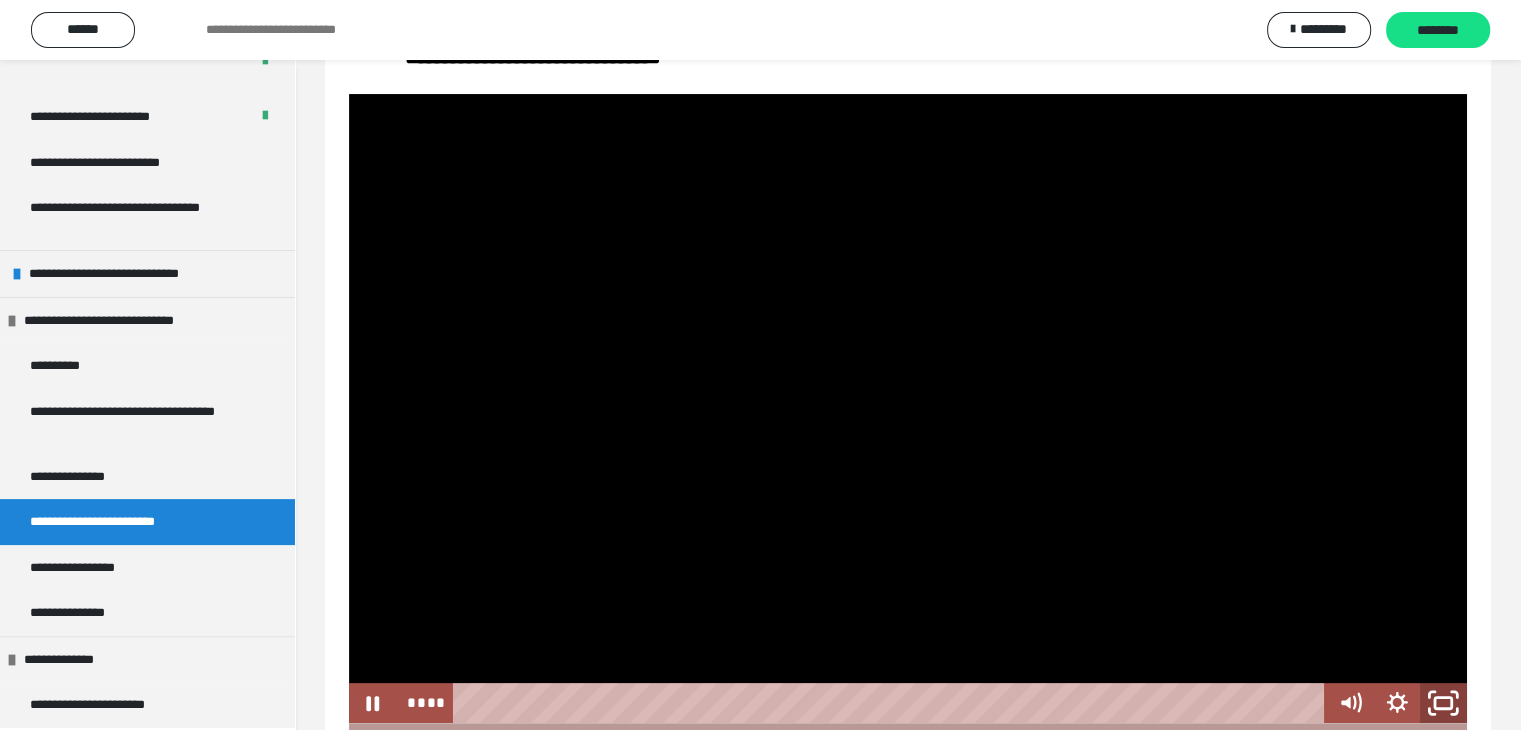 click 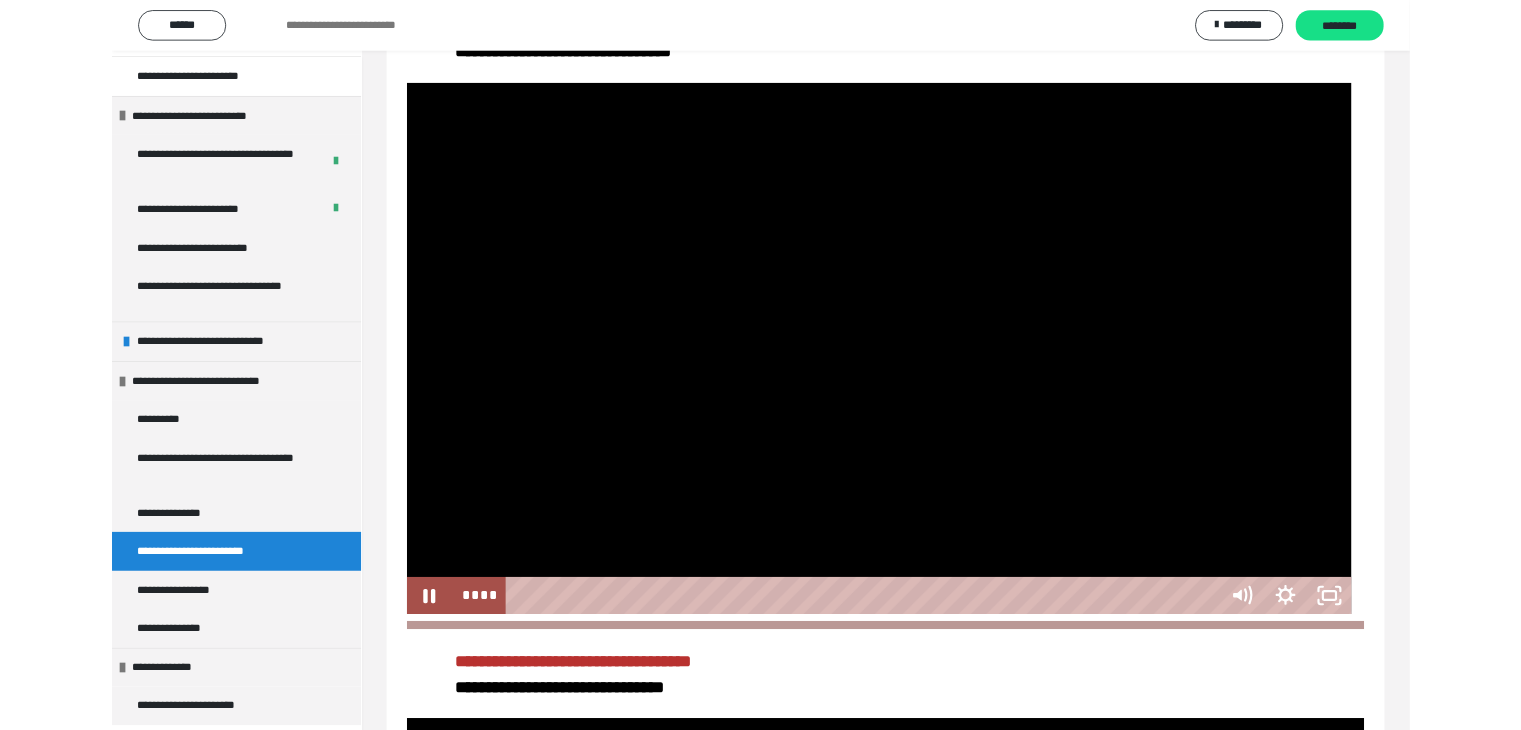 scroll, scrollTop: 267, scrollLeft: 0, axis: vertical 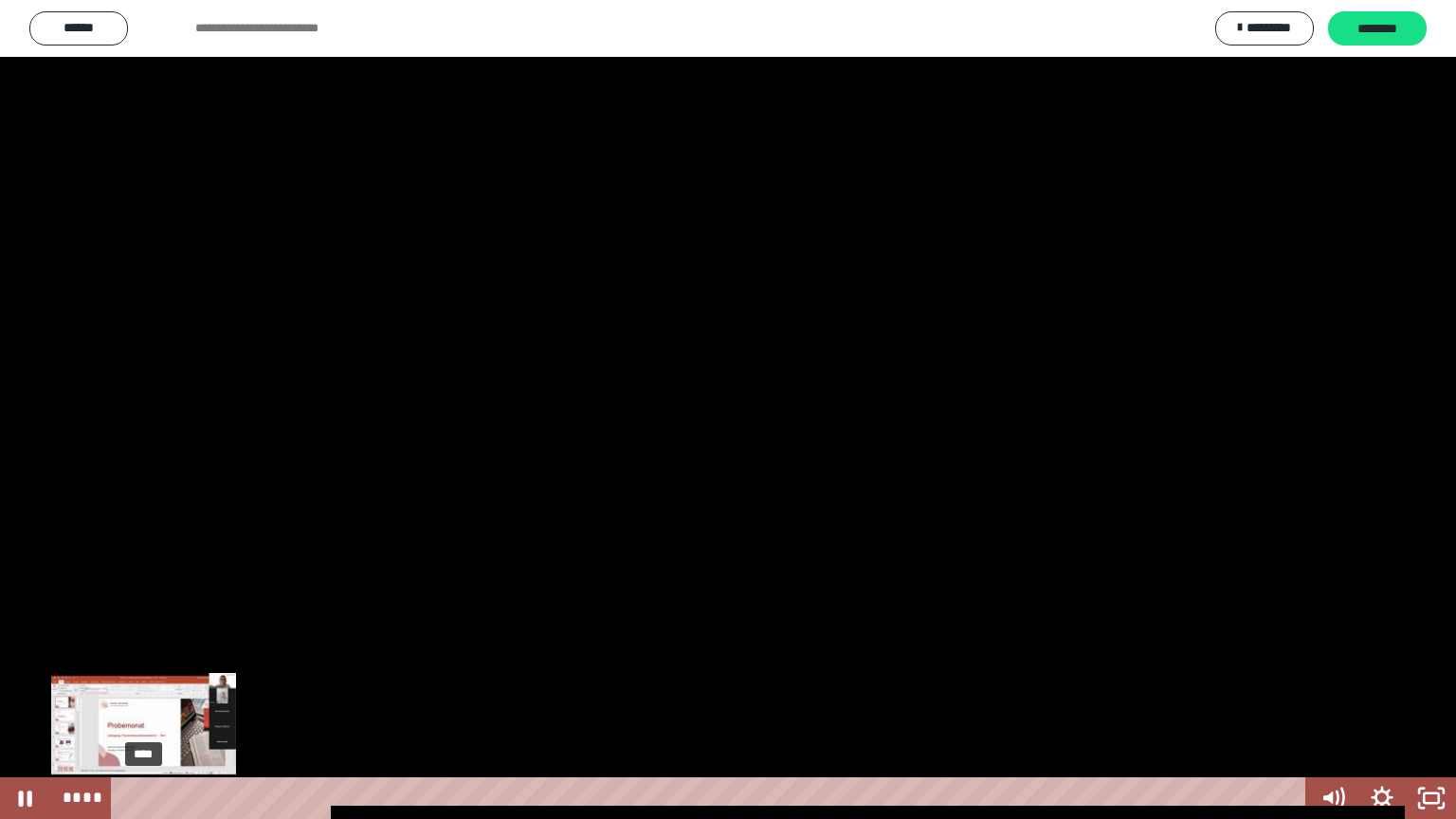 click on "****" at bounding box center (712, 798) 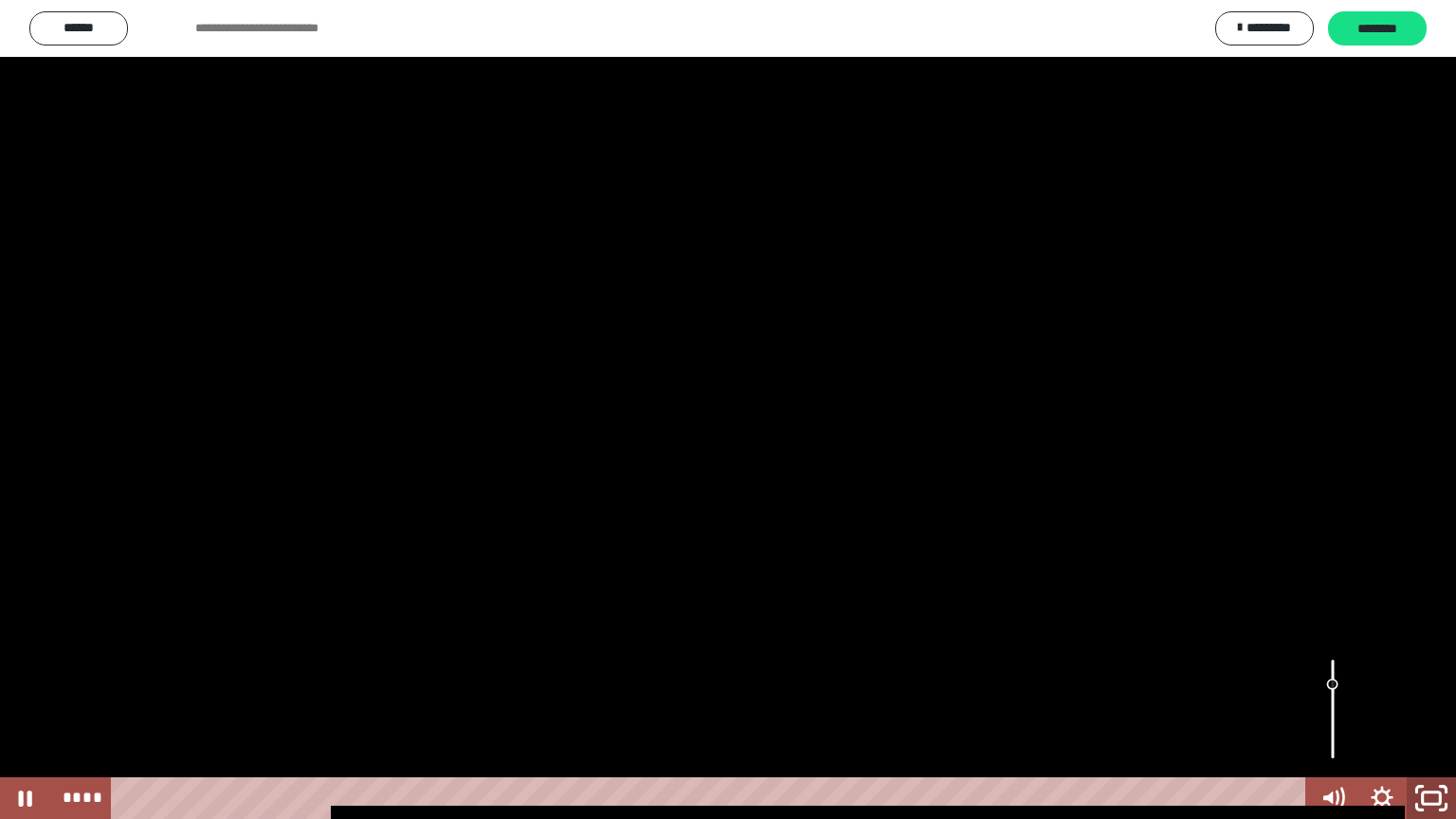 click 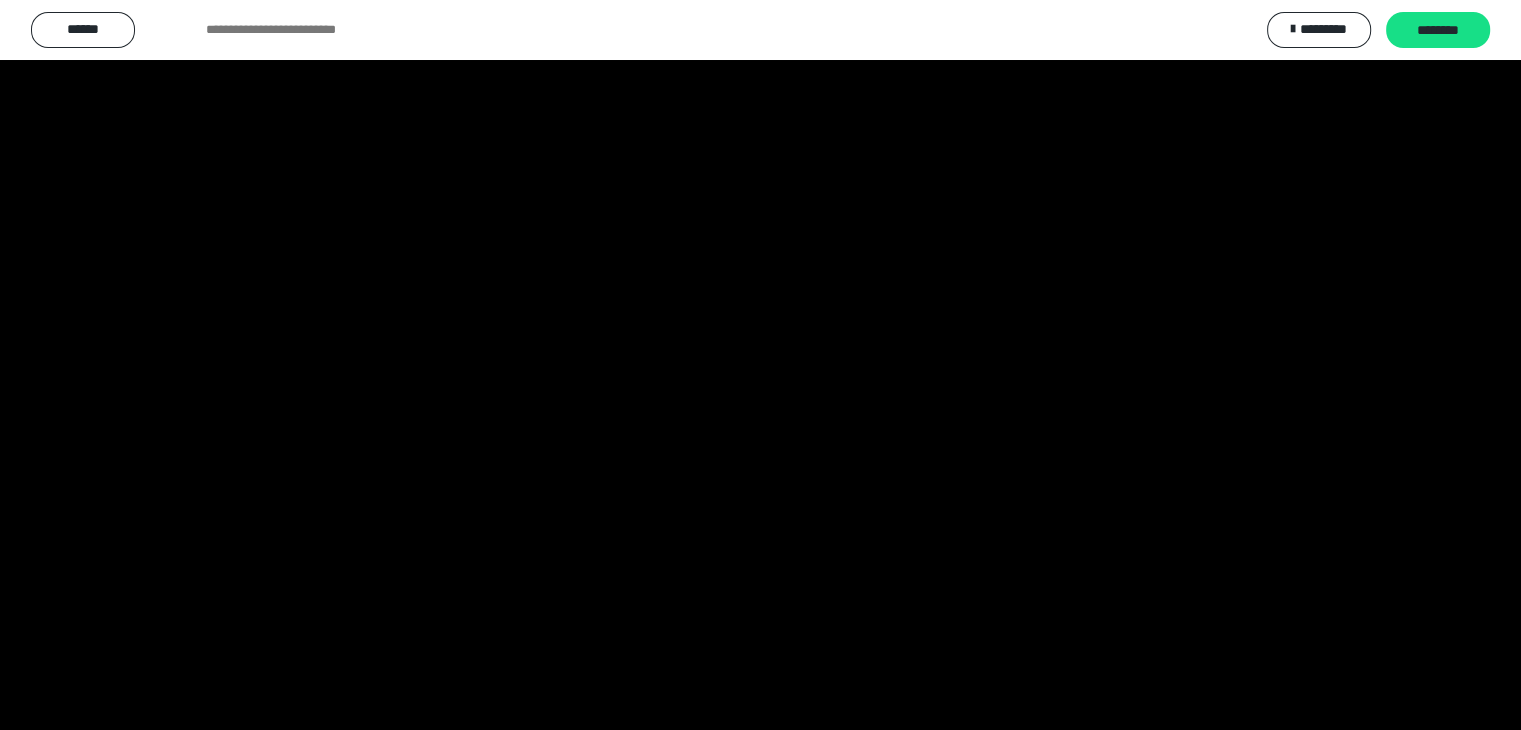 scroll, scrollTop: 400, scrollLeft: 0, axis: vertical 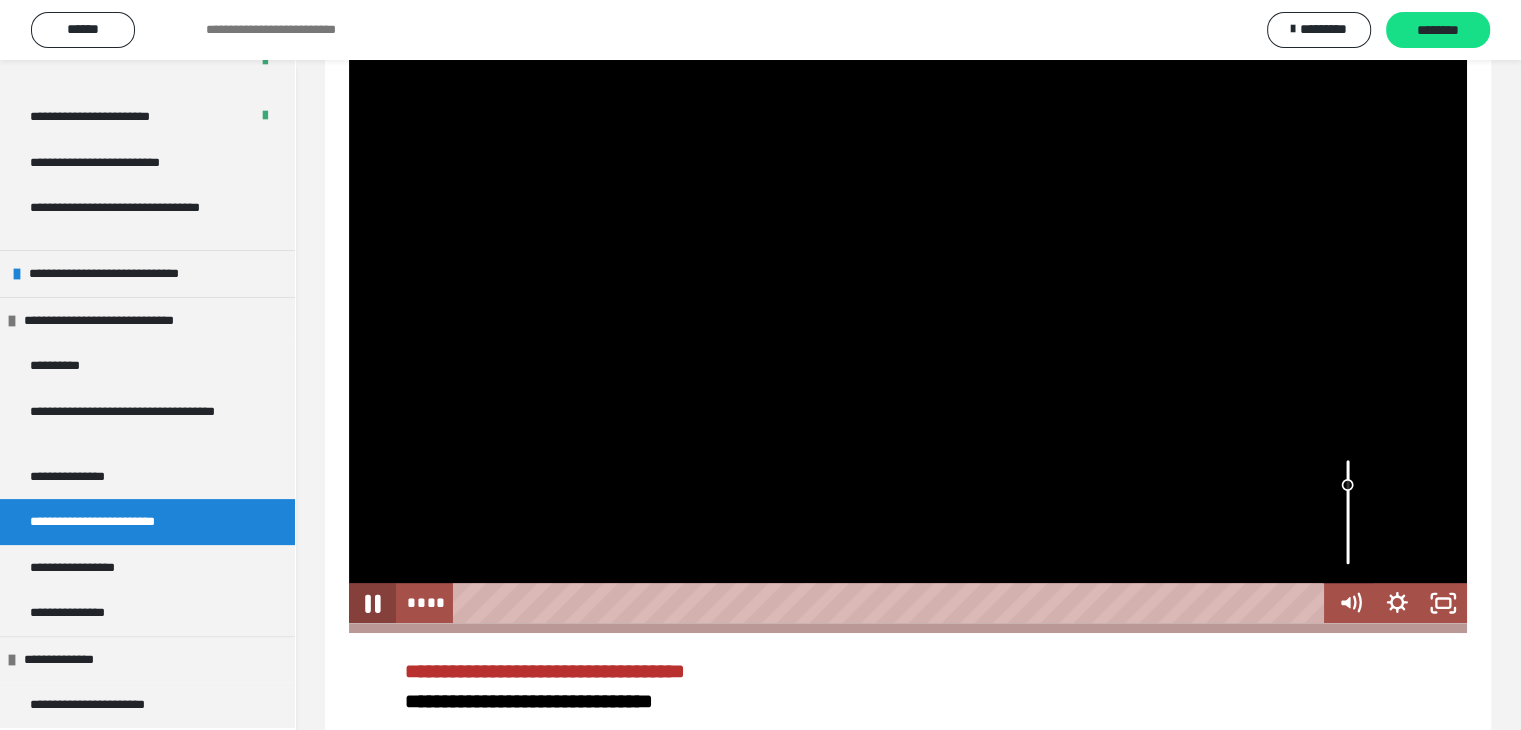 click 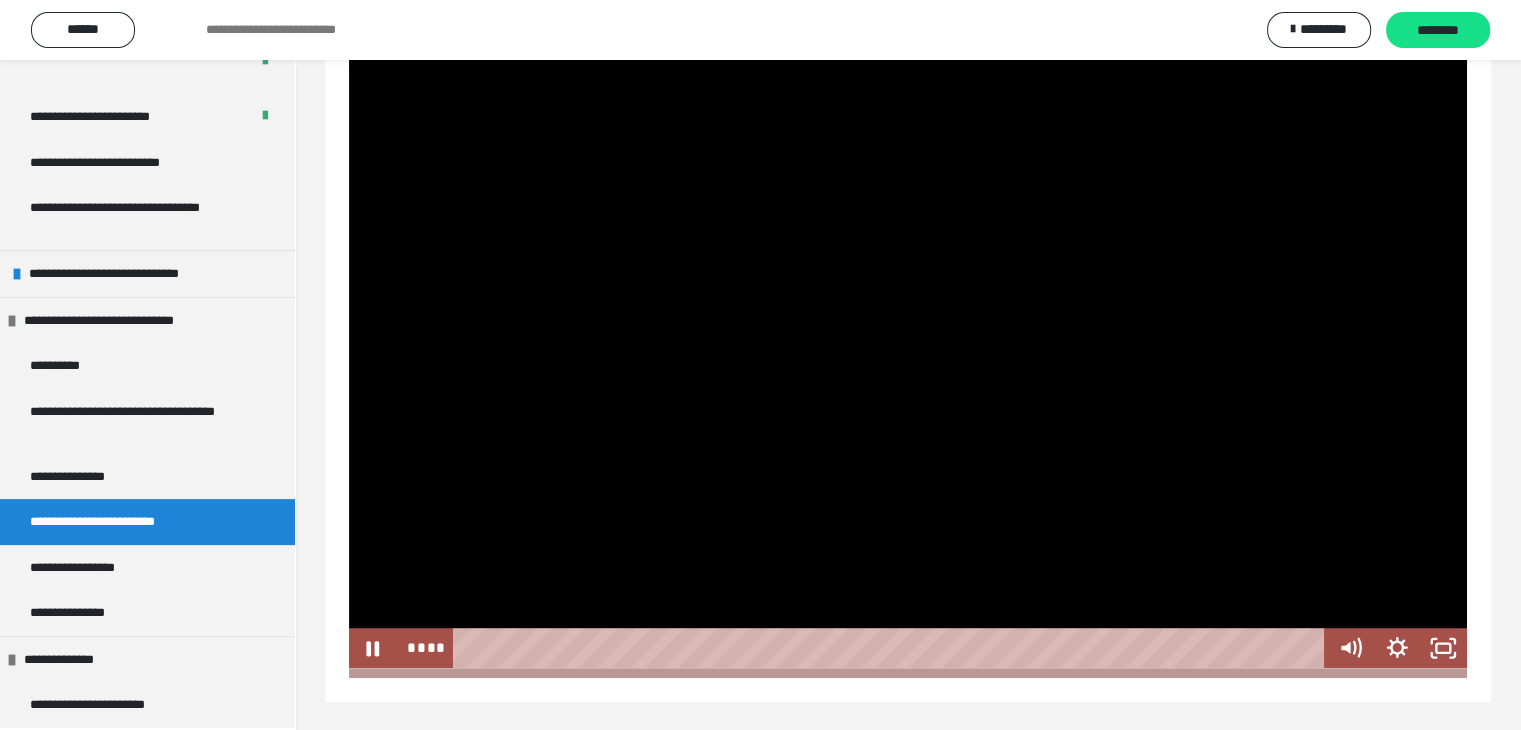 scroll, scrollTop: 1220, scrollLeft: 0, axis: vertical 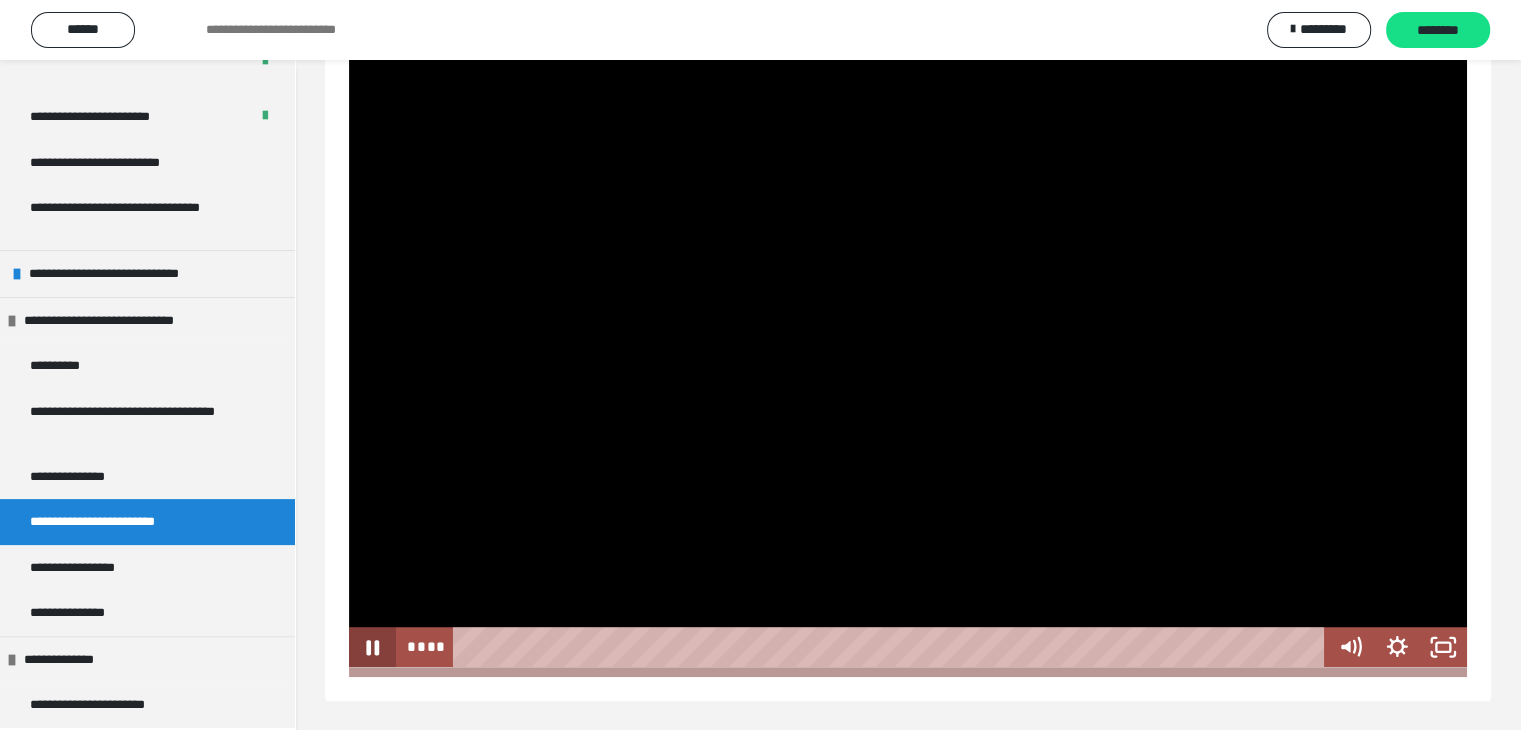 click 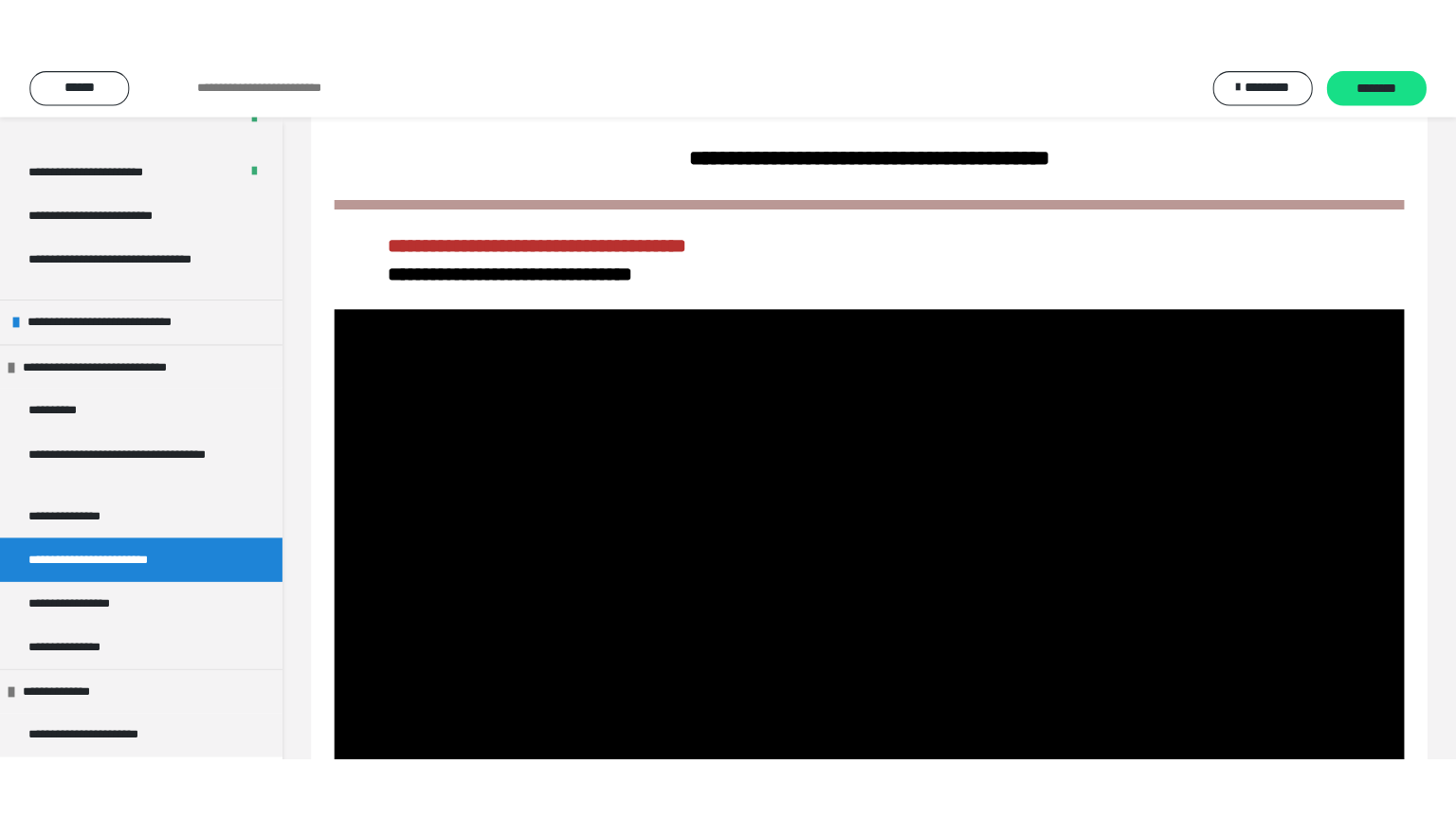 scroll, scrollTop: 474, scrollLeft: 0, axis: vertical 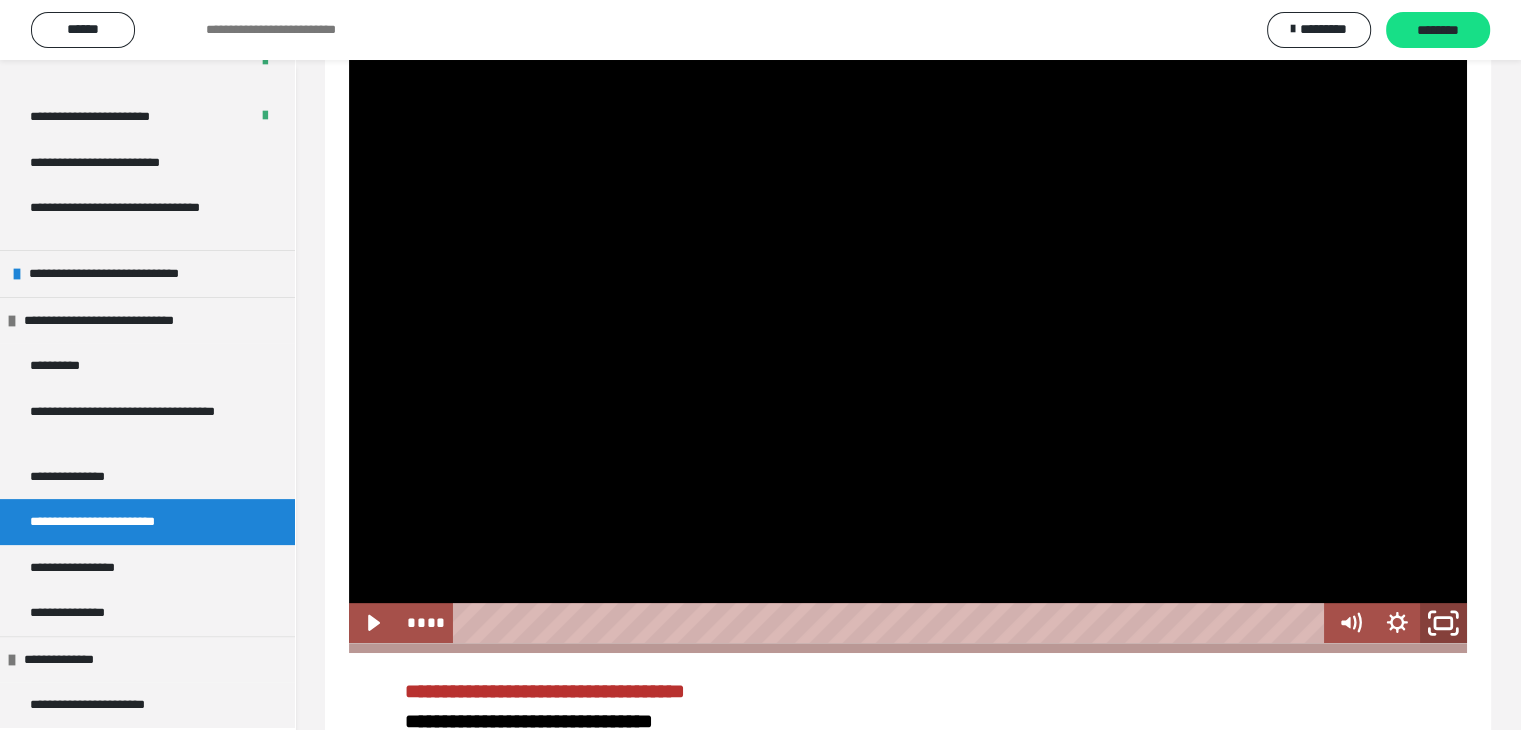 click 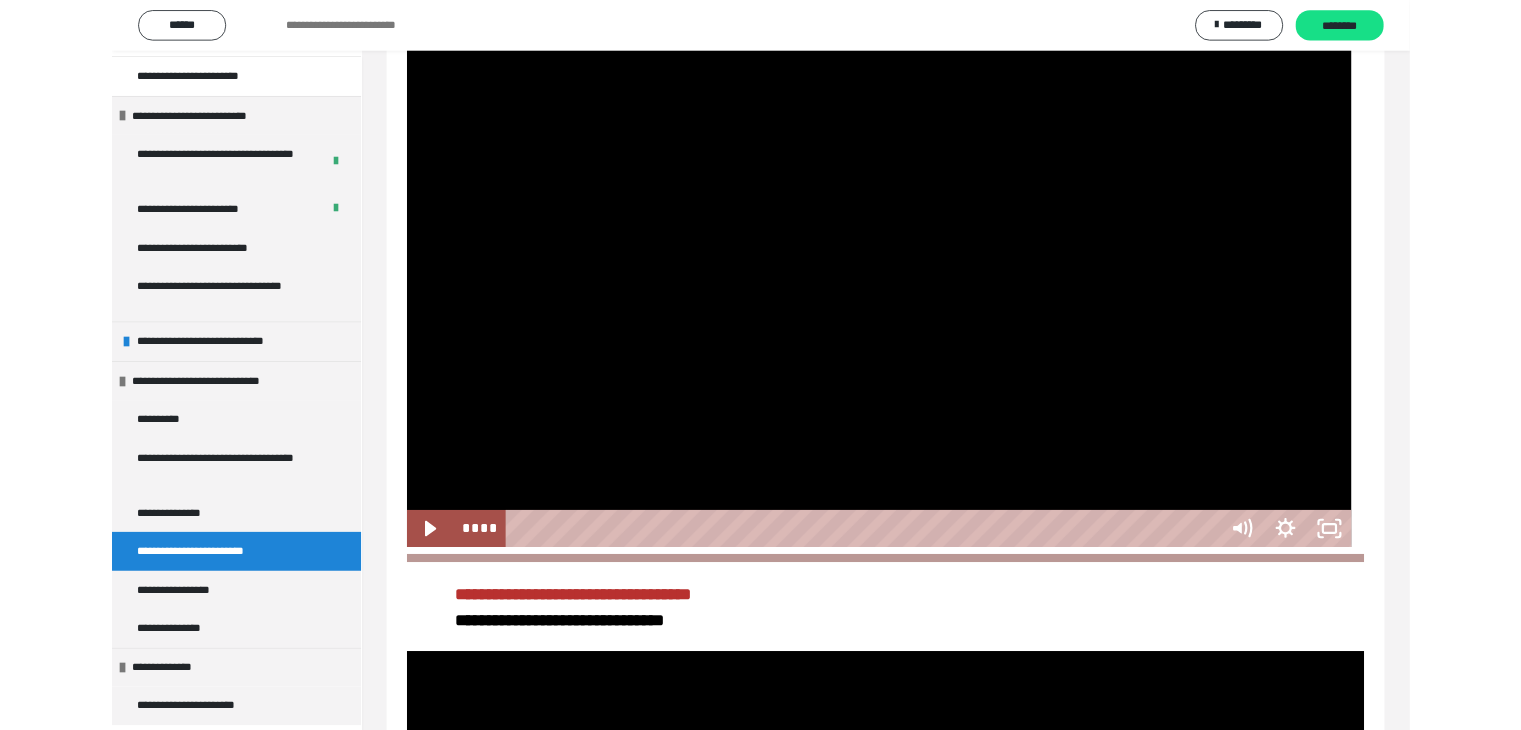 scroll, scrollTop: 267, scrollLeft: 0, axis: vertical 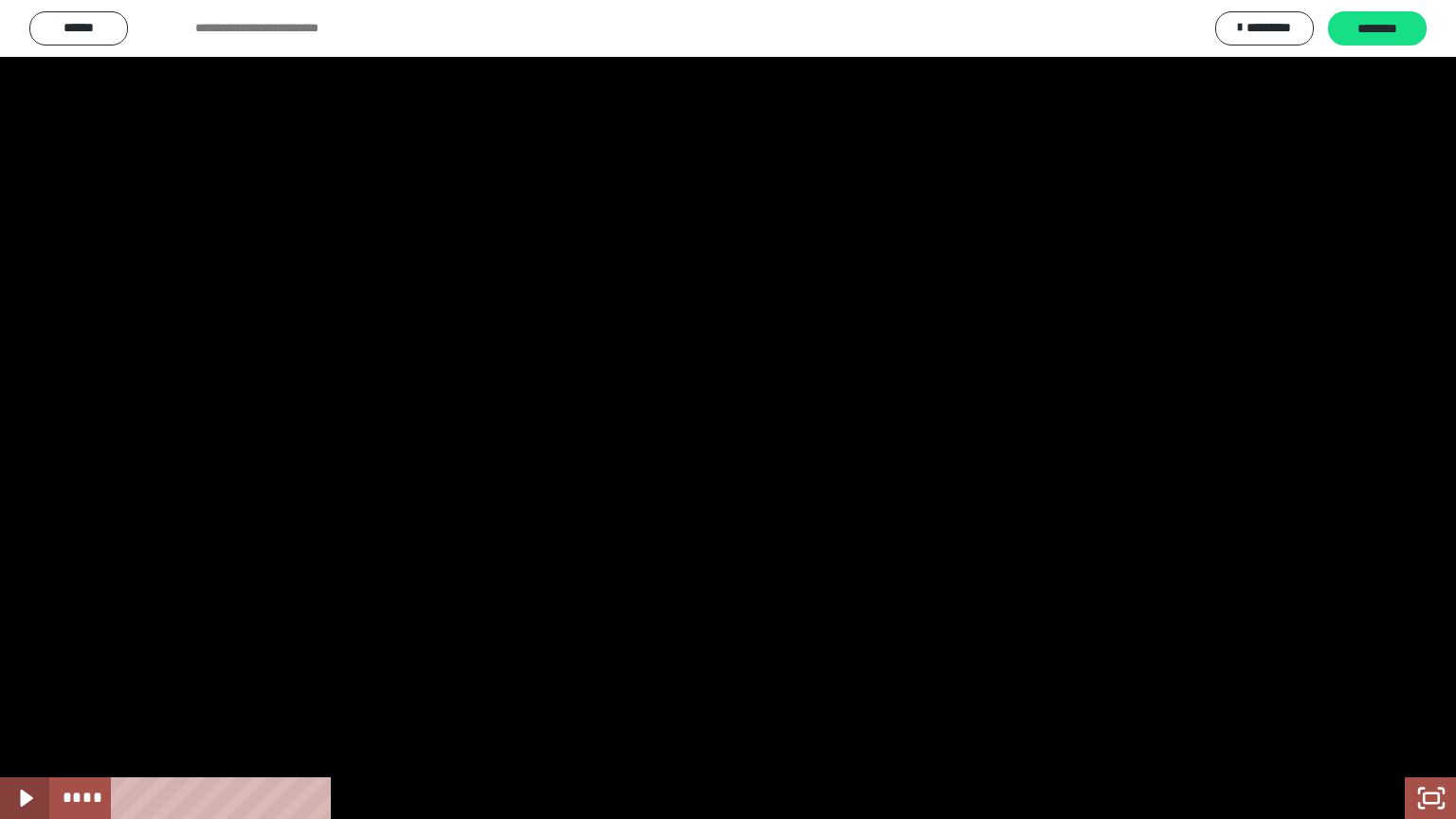 click 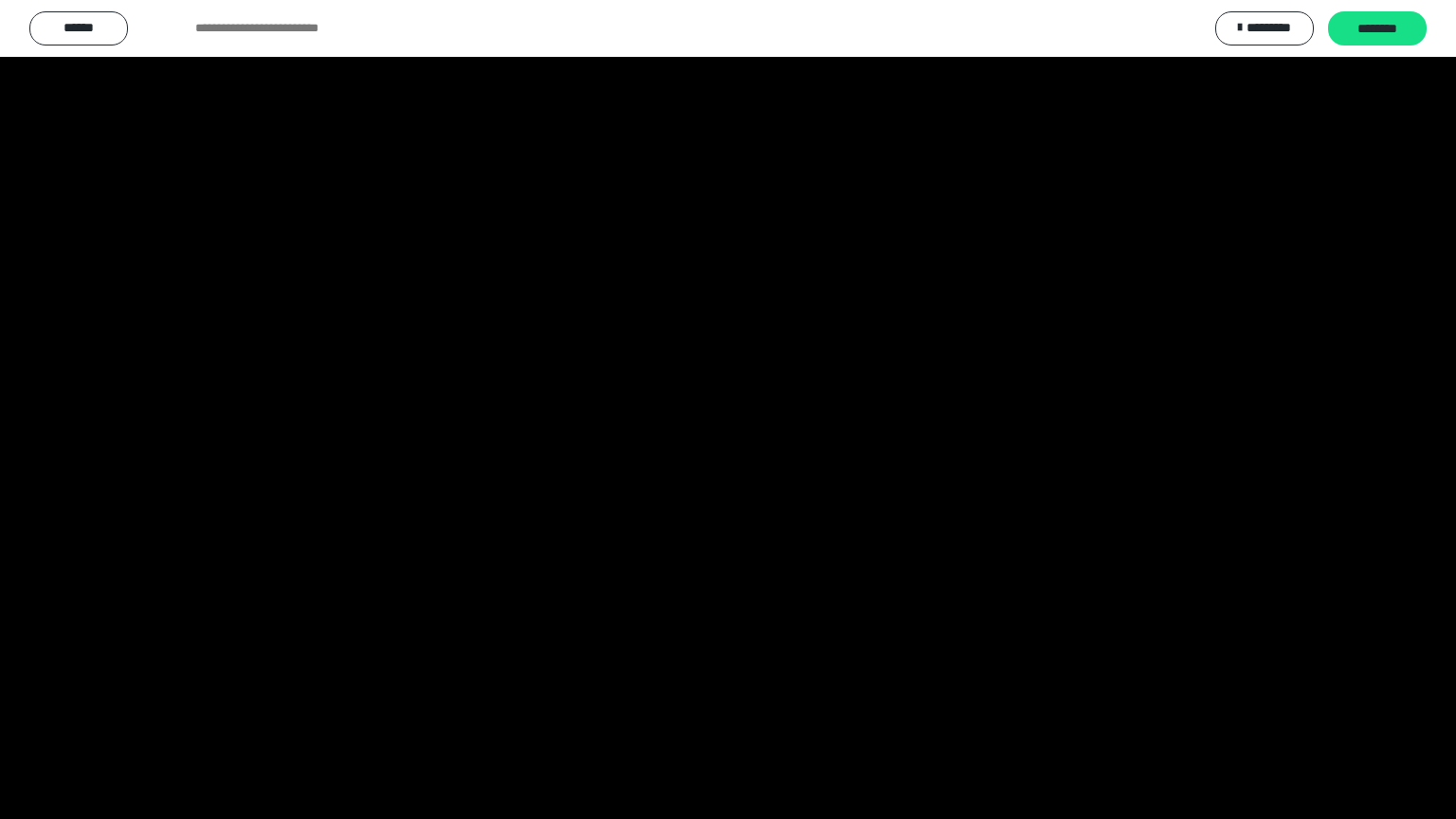 type 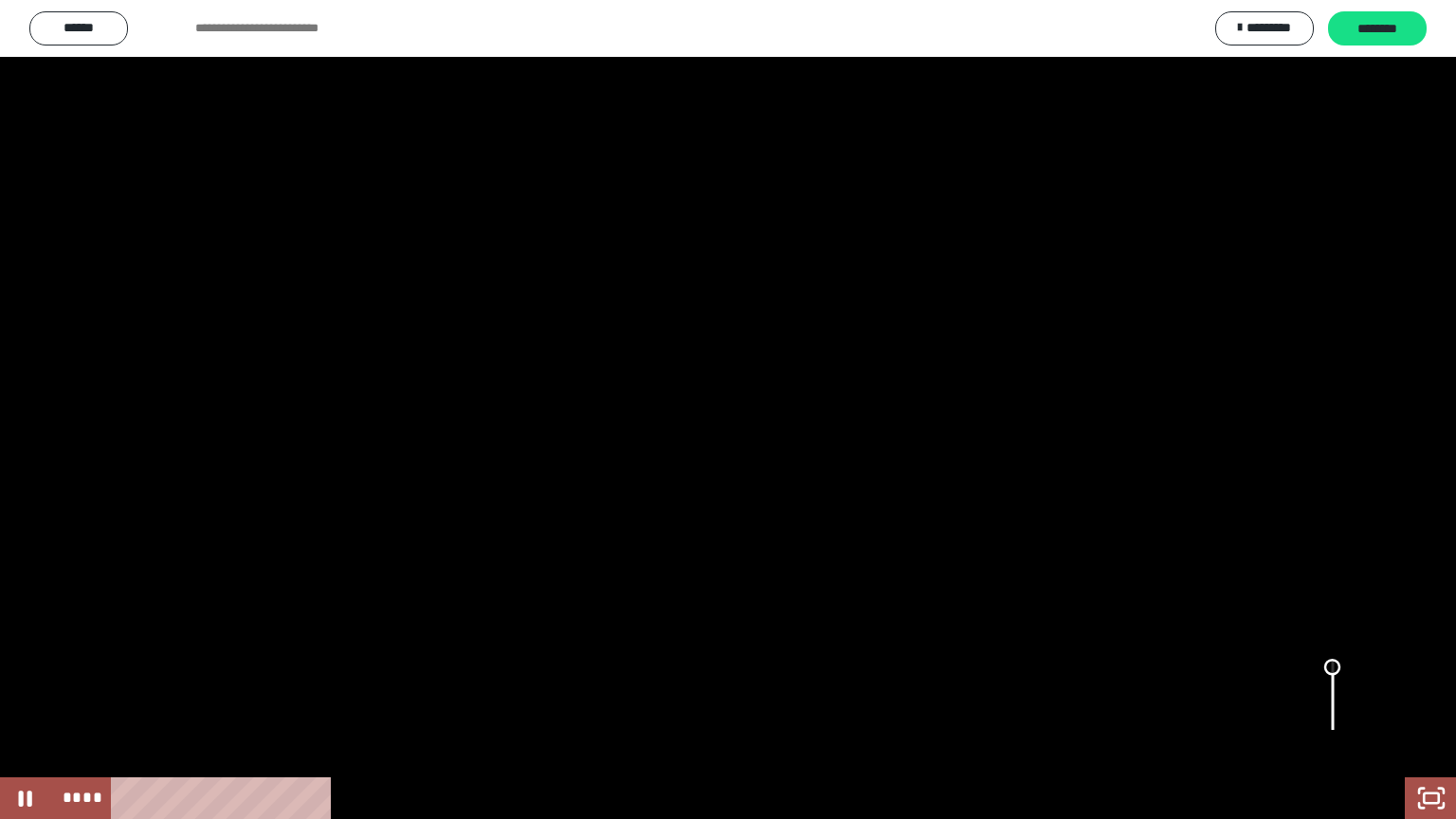 drag, startPoint x: 1327, startPoint y: 678, endPoint x: 1337, endPoint y: 667, distance: 14.866069 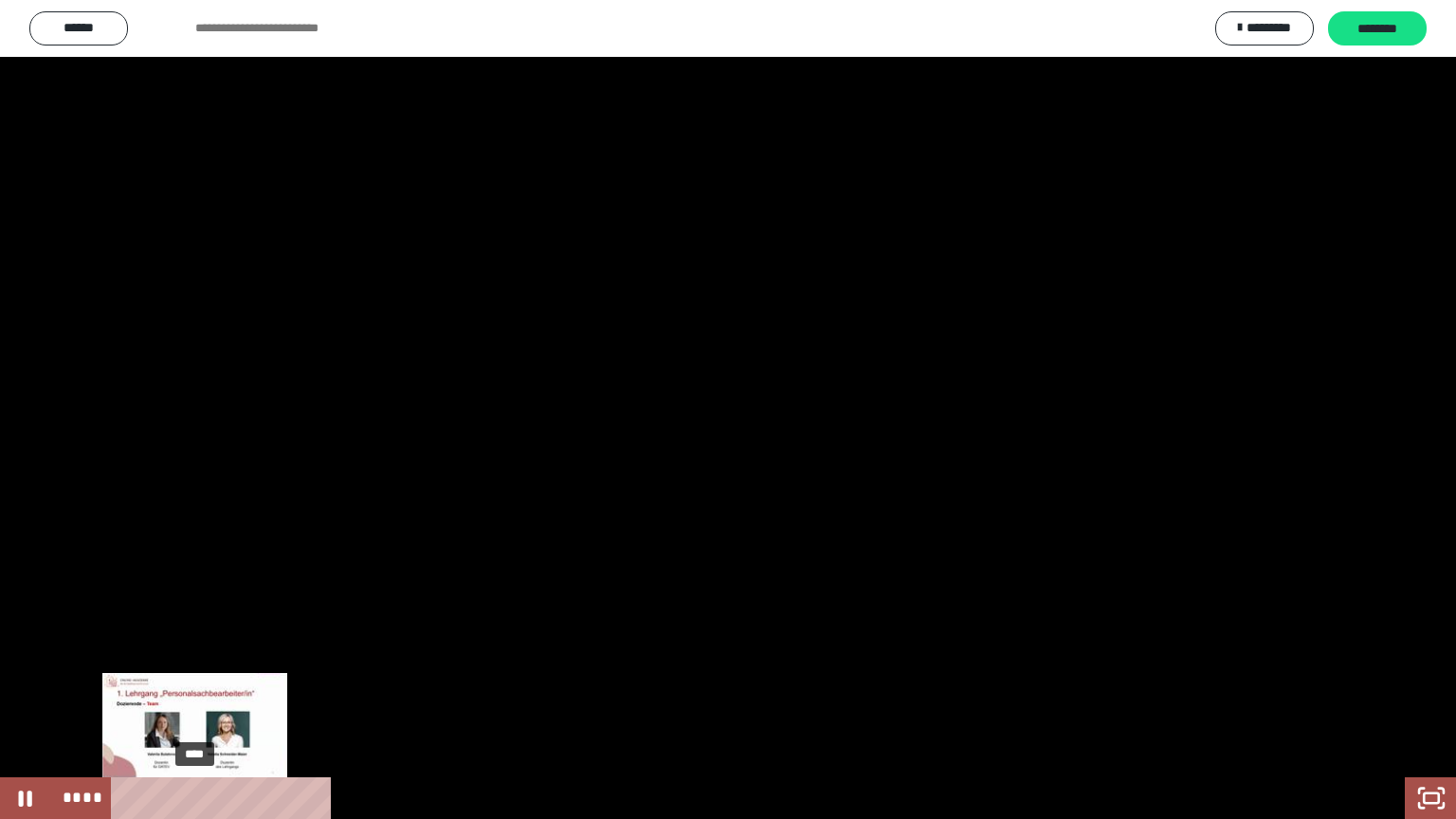 click on "****" at bounding box center (712, 798) 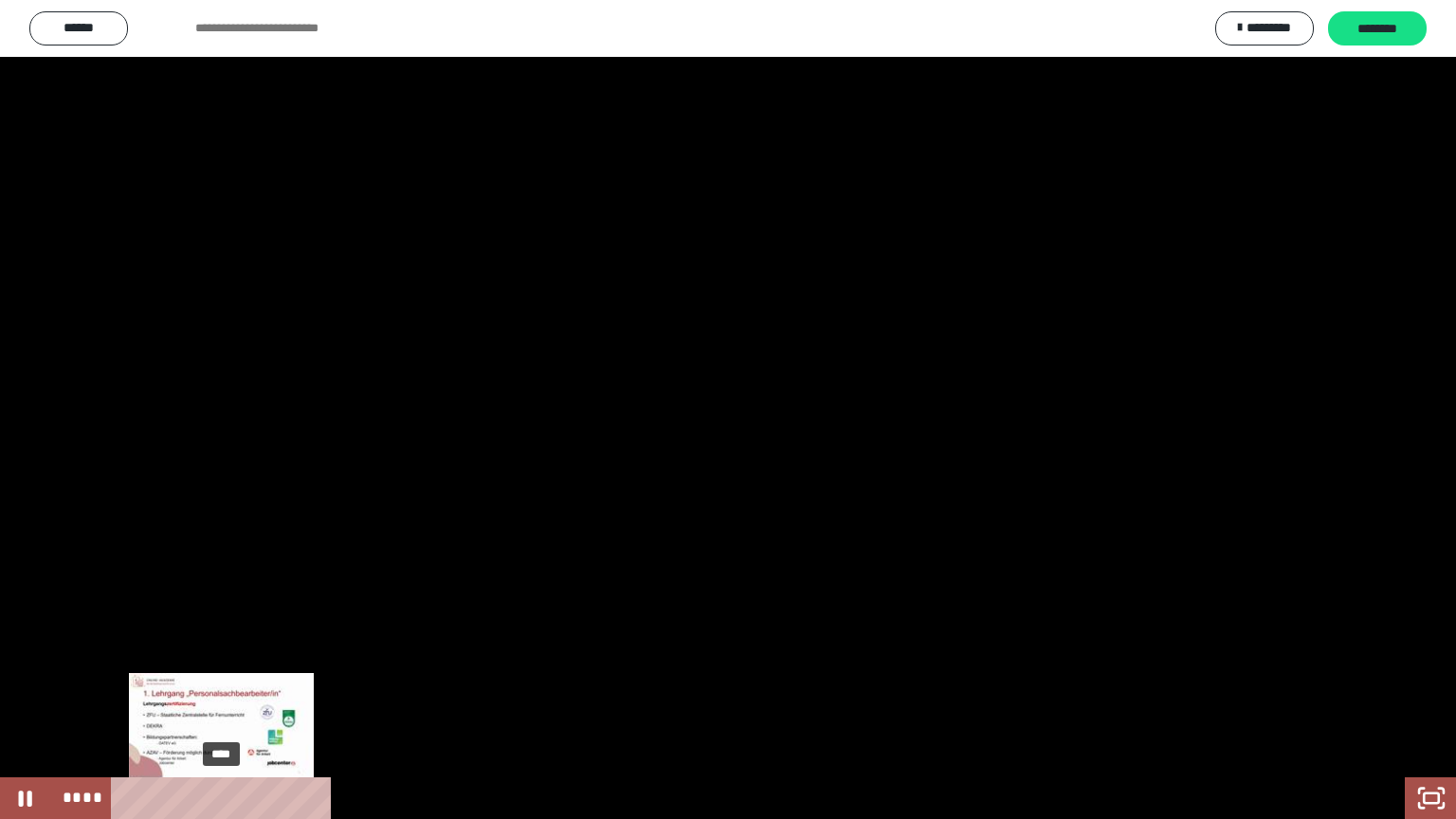 click on "****" at bounding box center [712, 798] 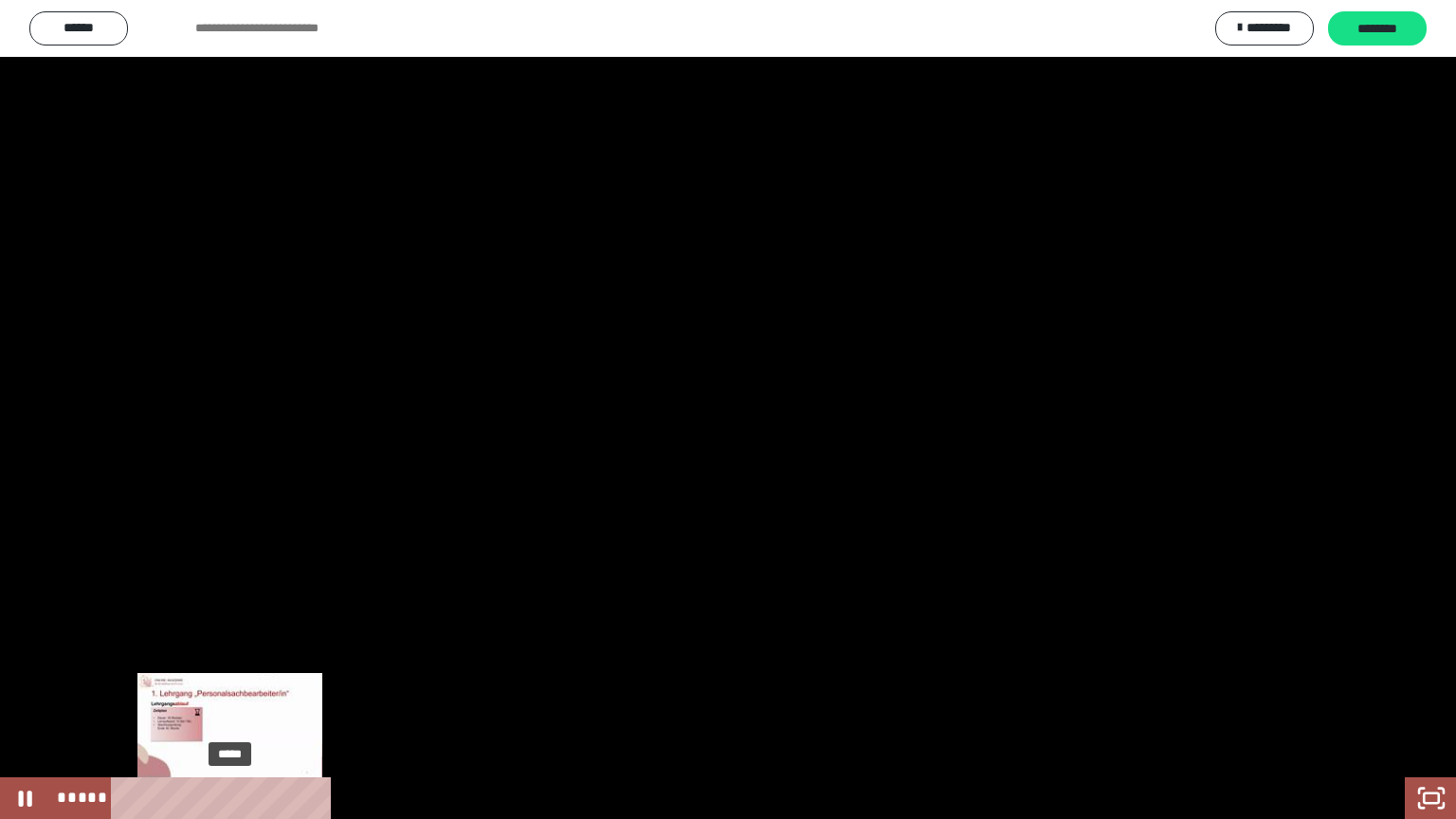 click on "*****" at bounding box center (712, 798) 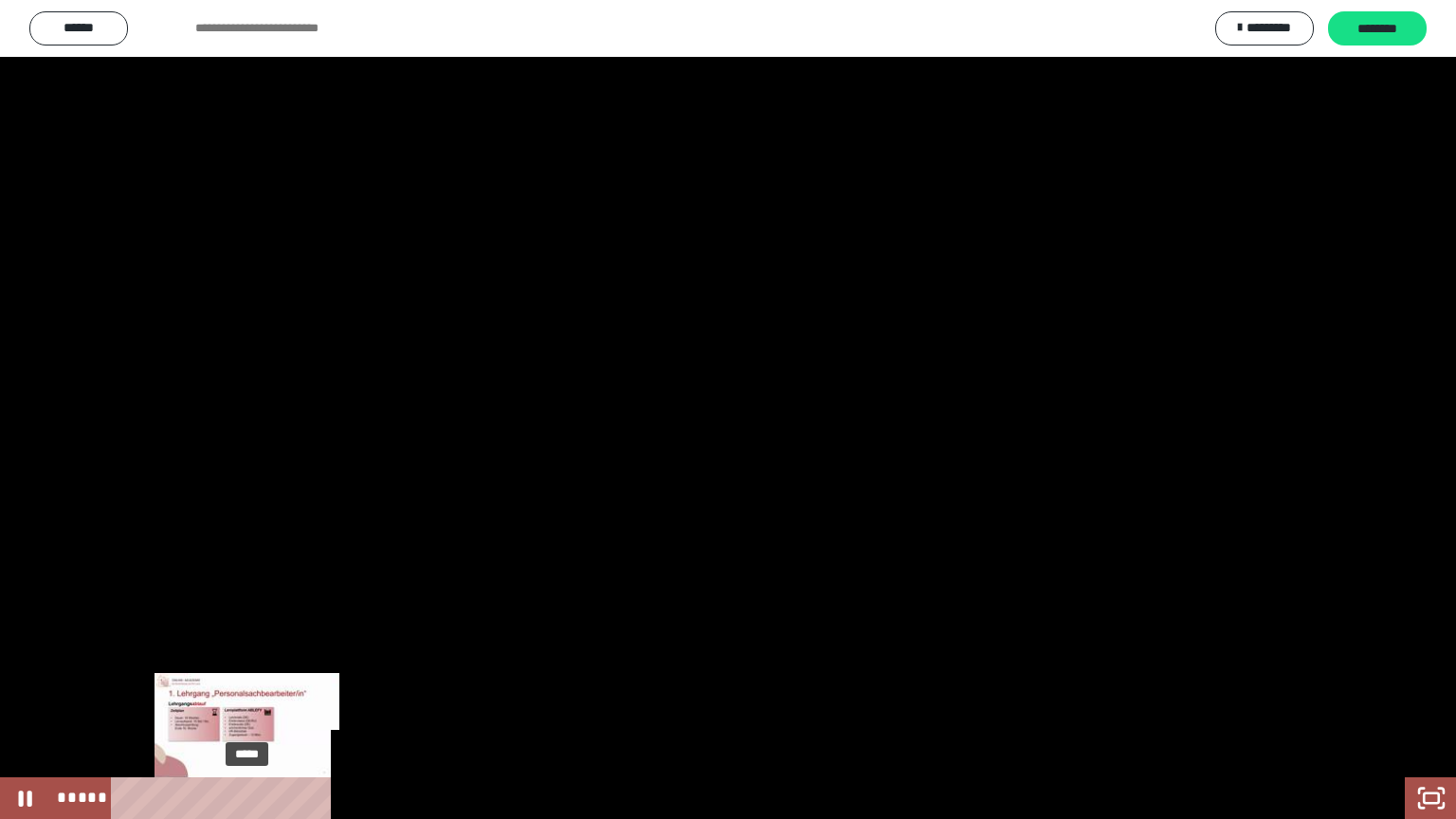 click on "*****" at bounding box center [712, 798] 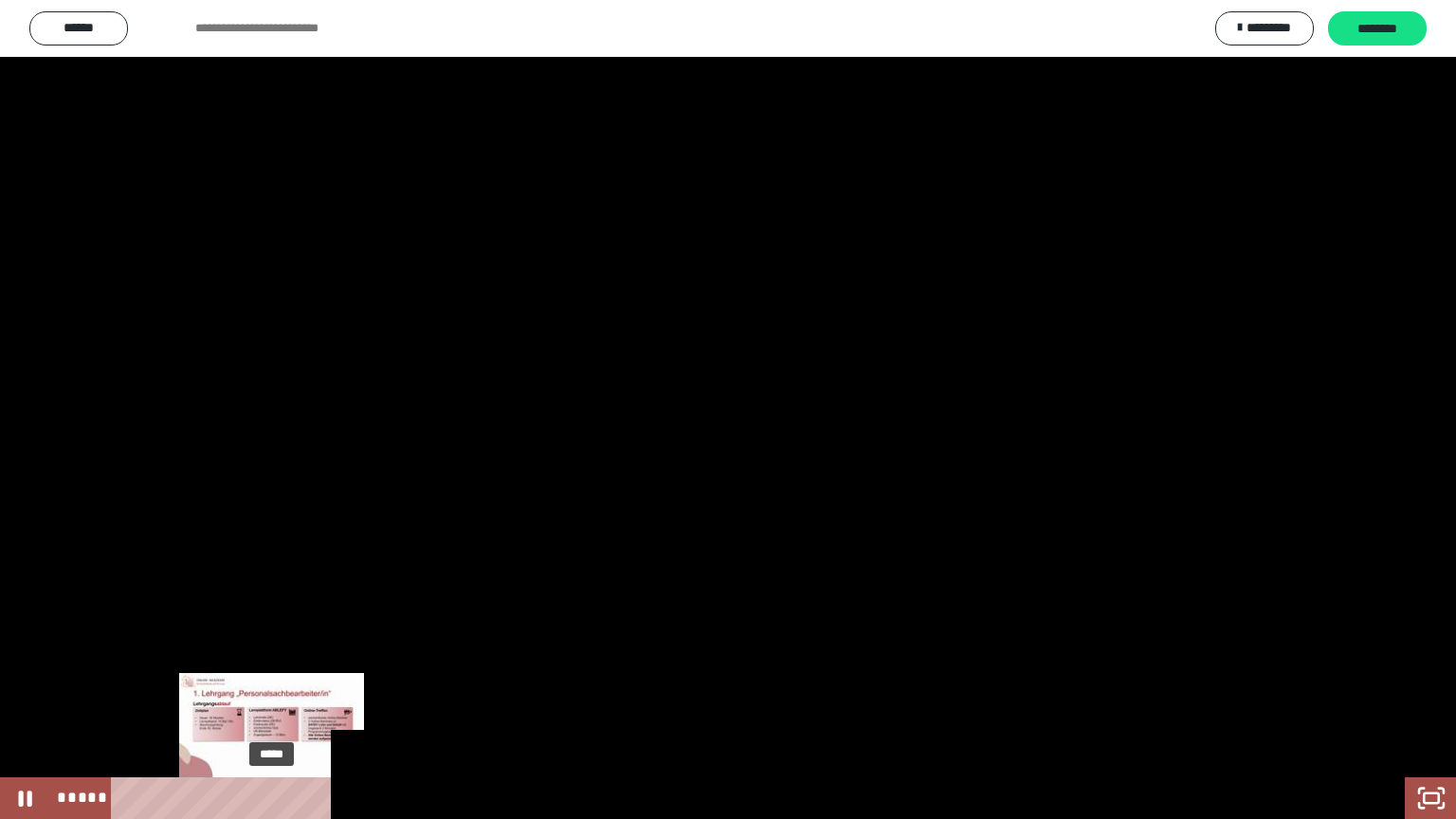 click on "*****" at bounding box center (712, 798) 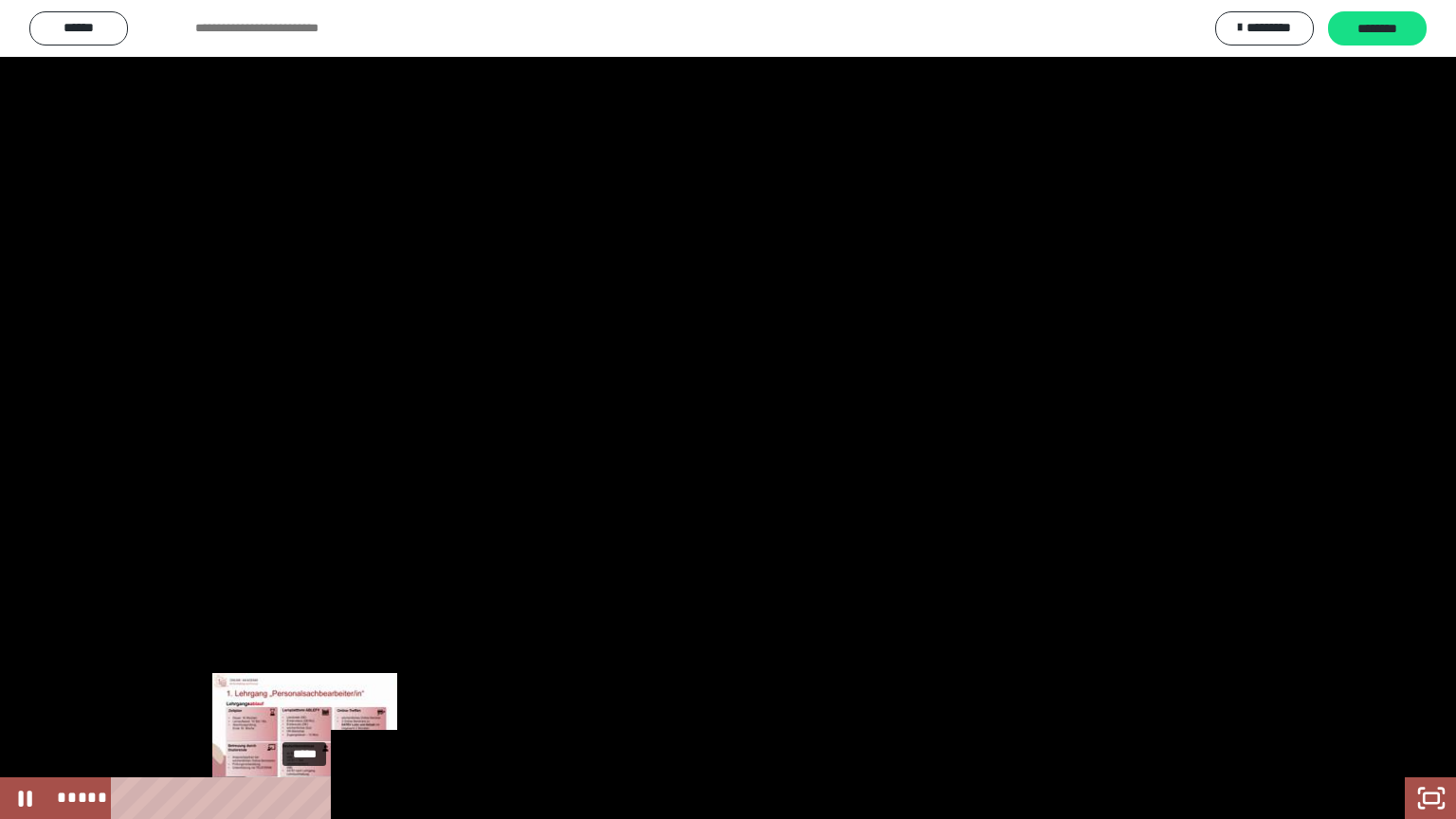 click on "*****" at bounding box center (712, 798) 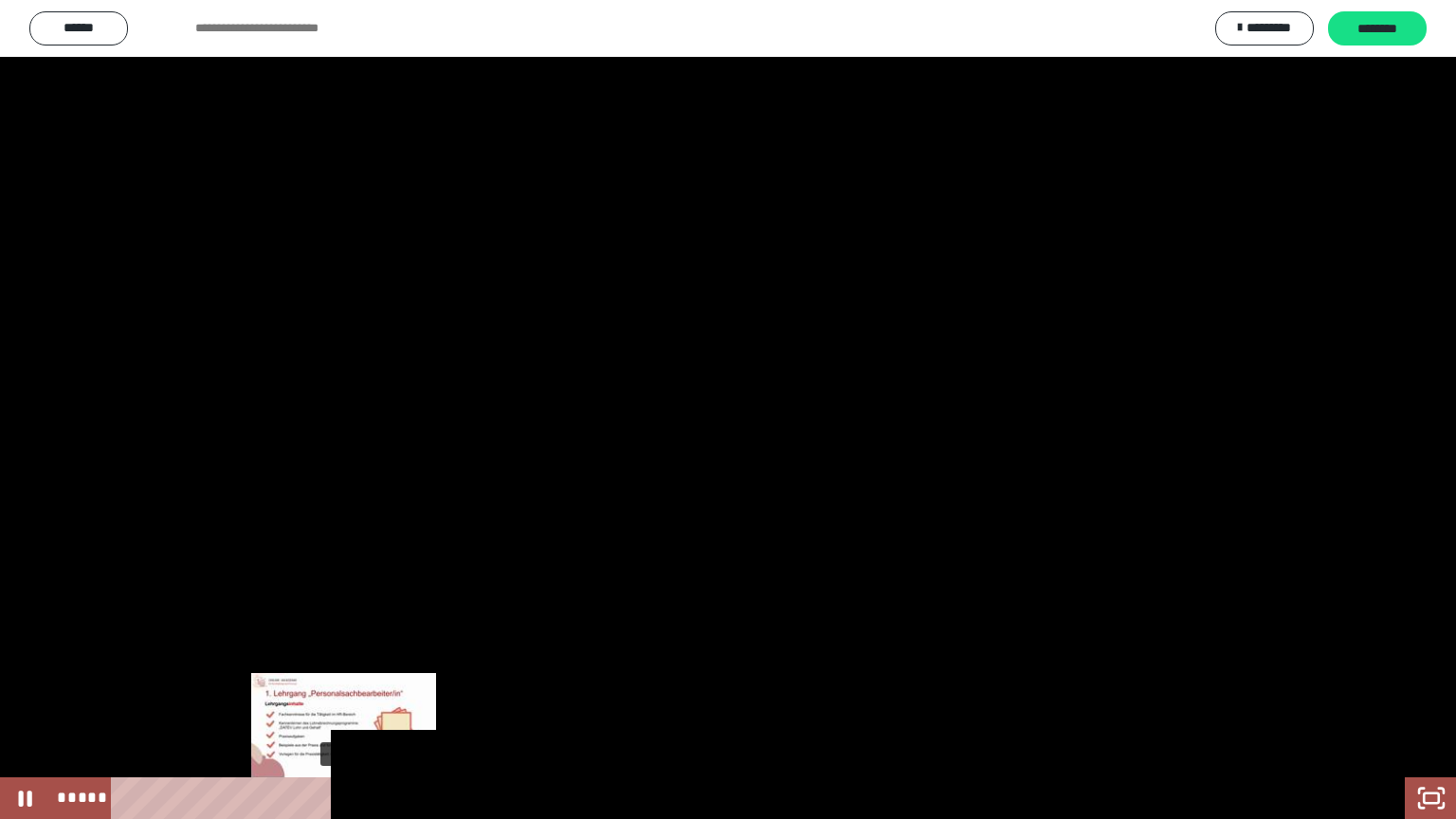 click on "*****" at bounding box center [712, 798] 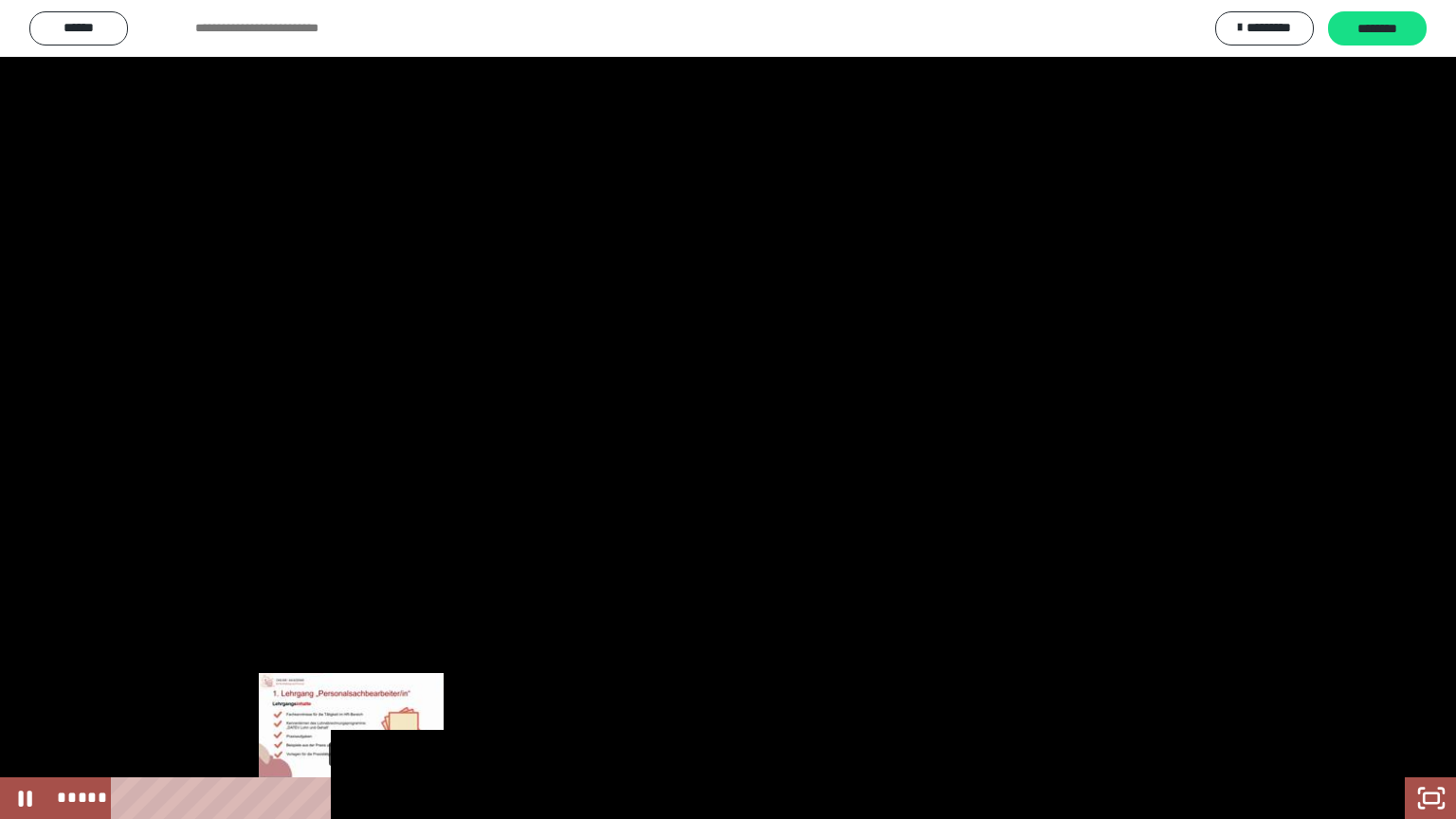 click on "*****" at bounding box center [712, 798] 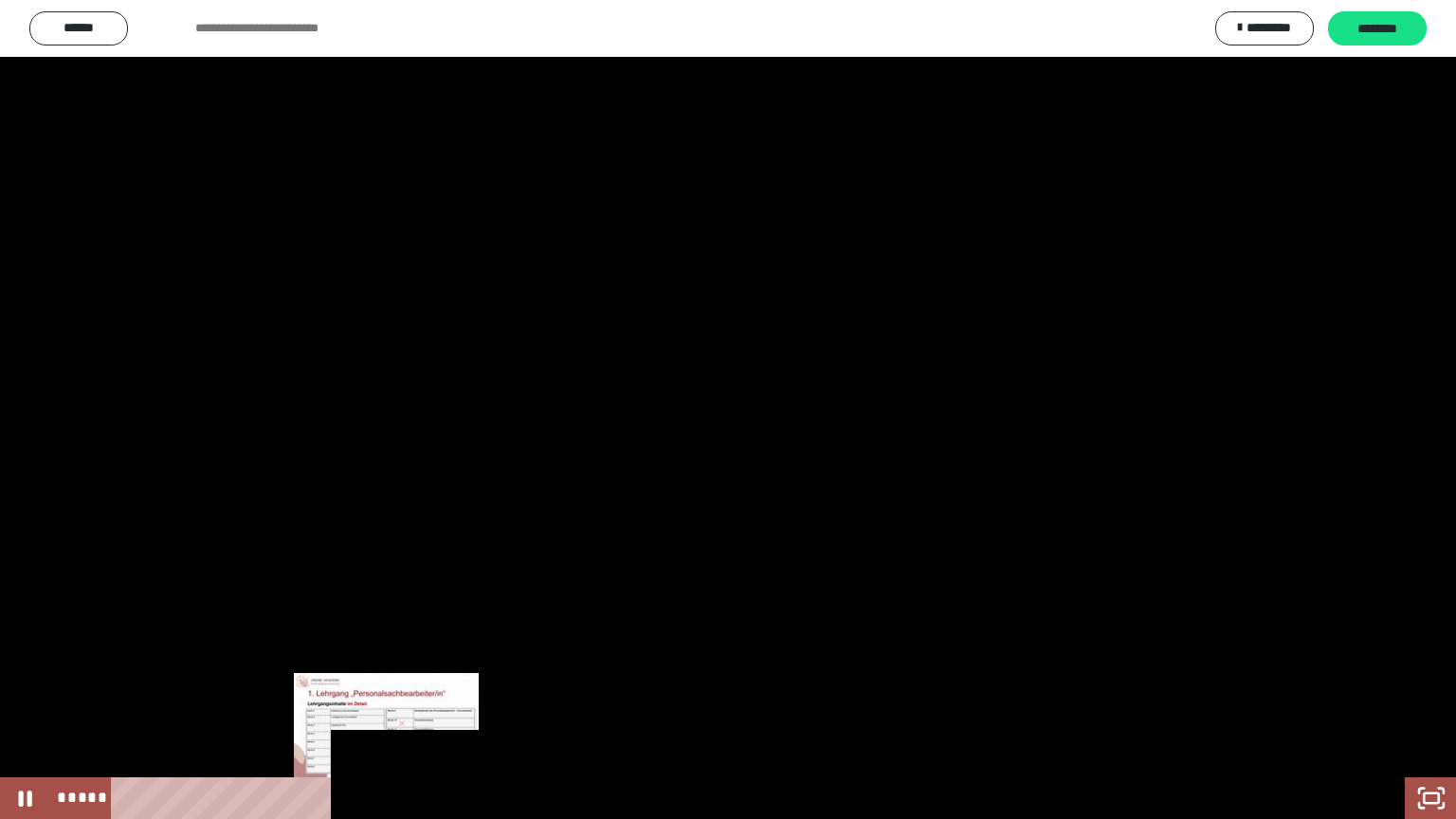 click on "*****" at bounding box center [712, 798] 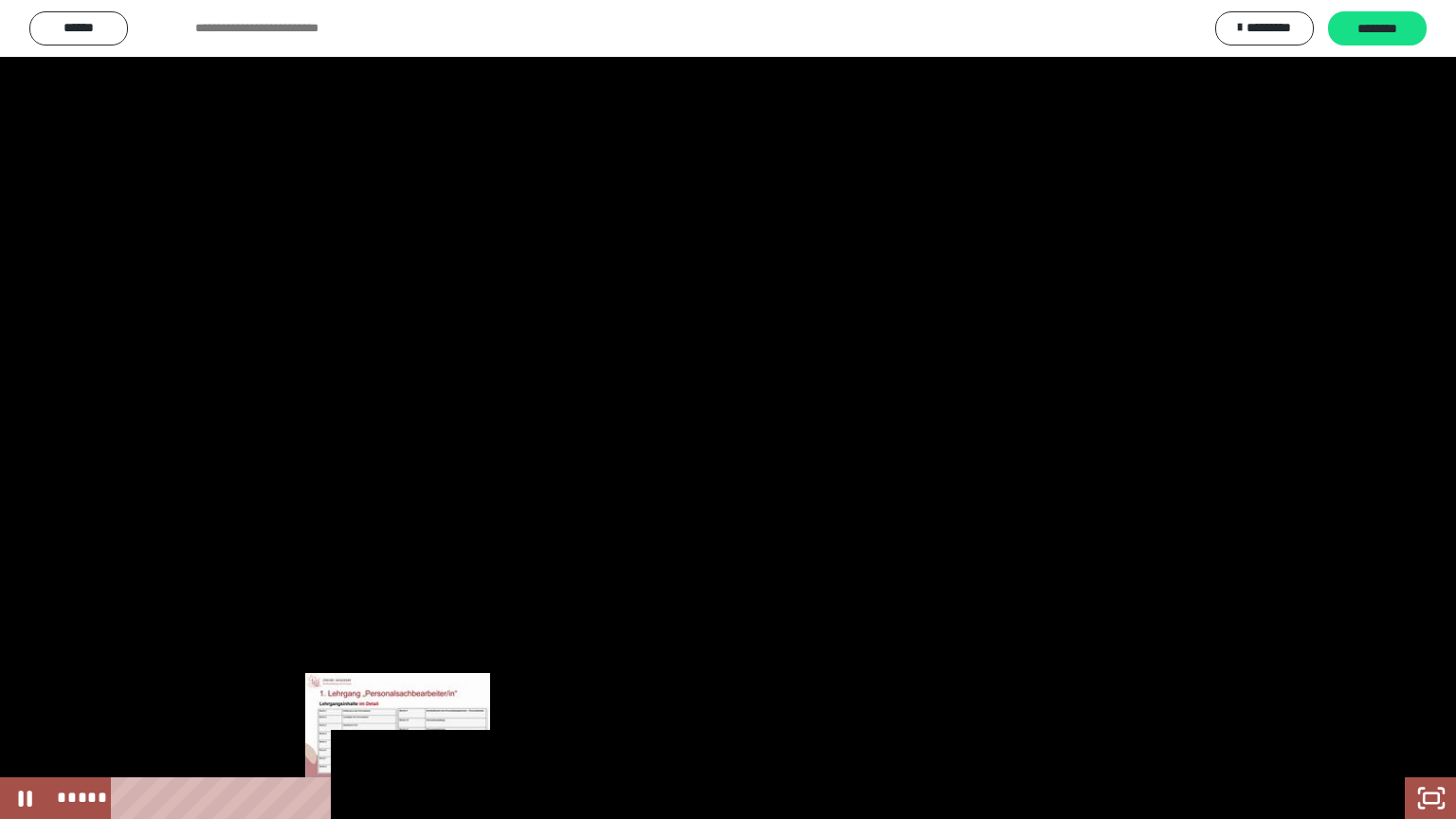 click on "*****" at bounding box center [712, 798] 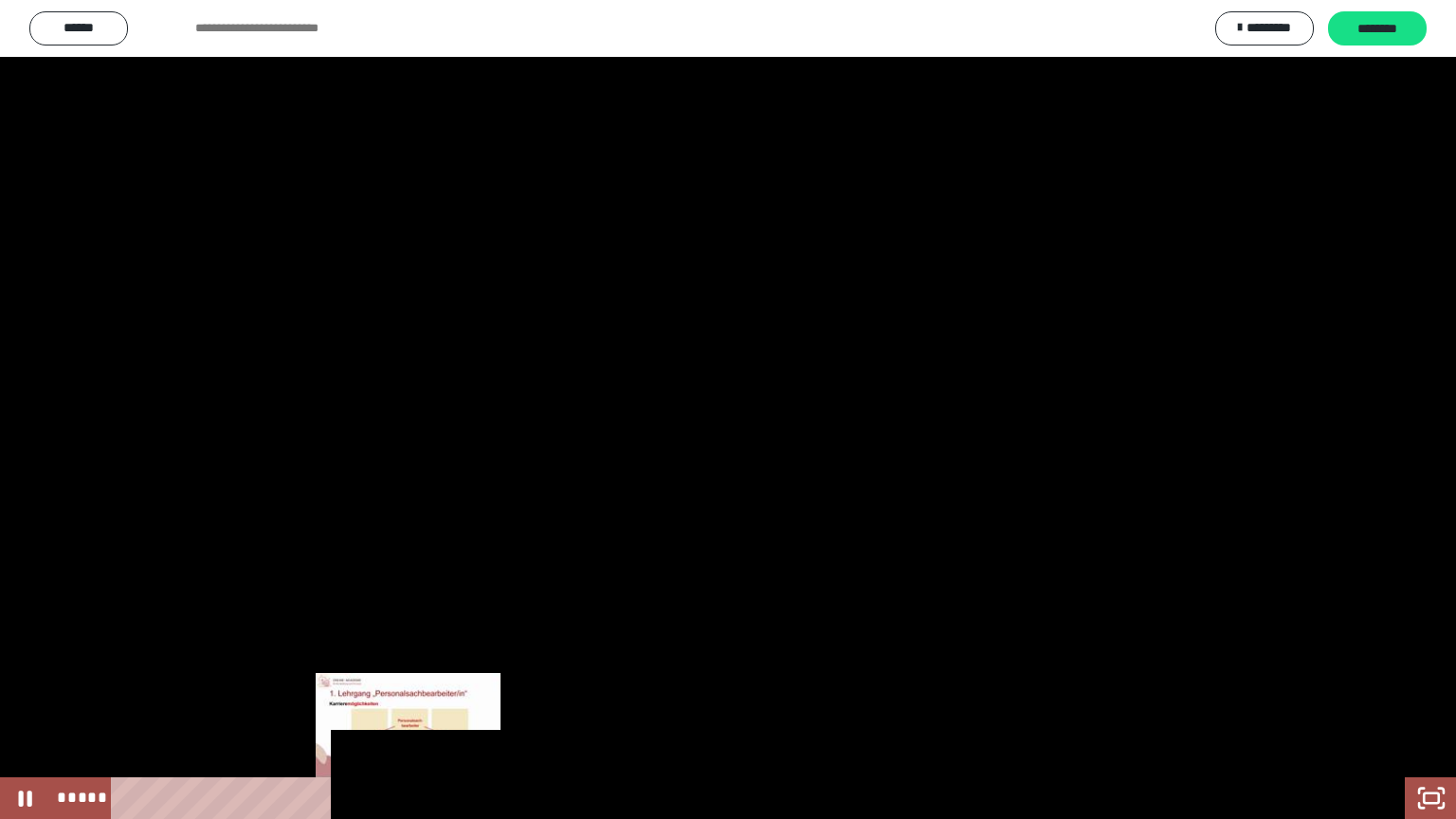 click on "*****" at bounding box center (712, 798) 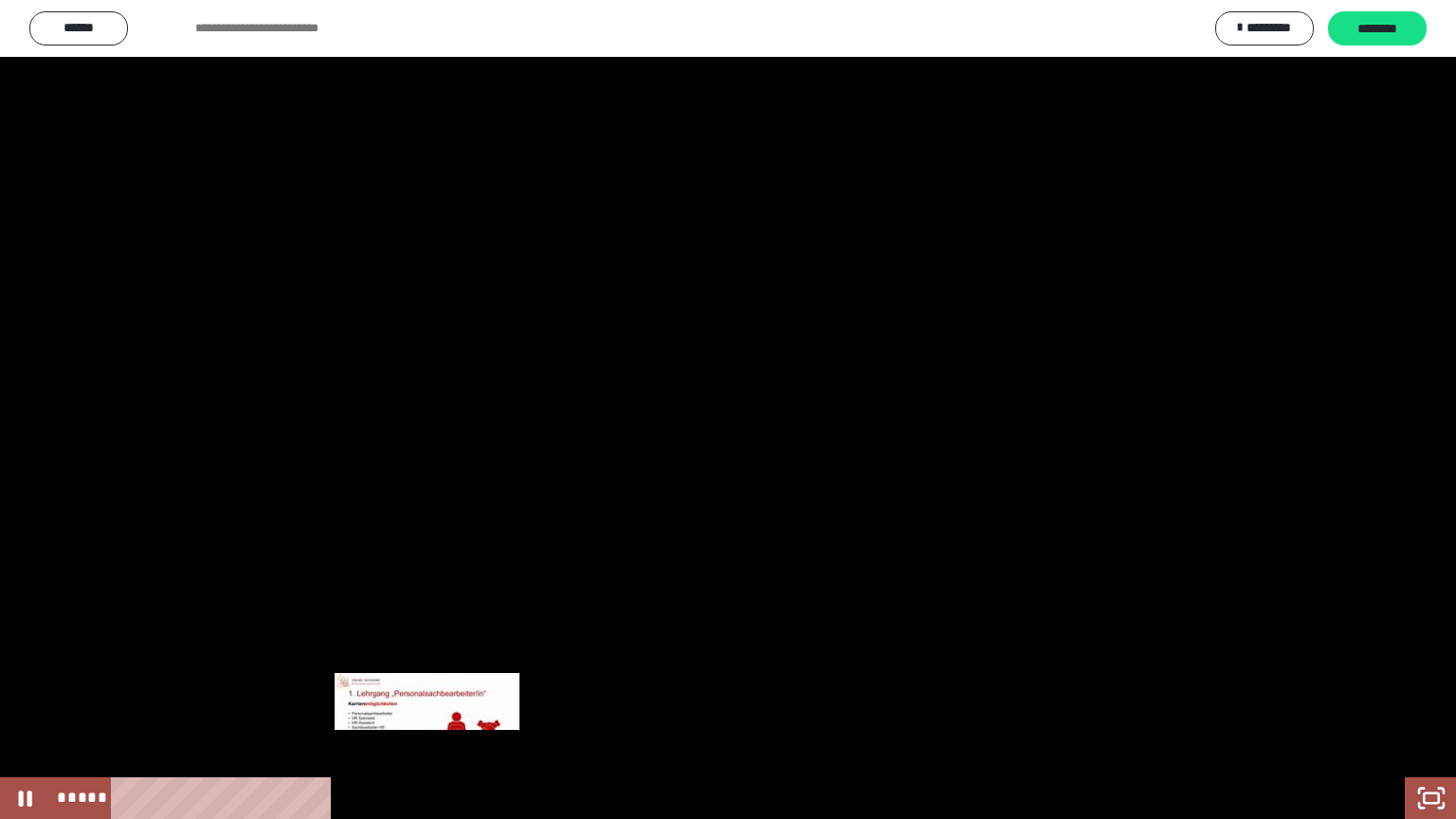 click on "*****" at bounding box center [712, 798] 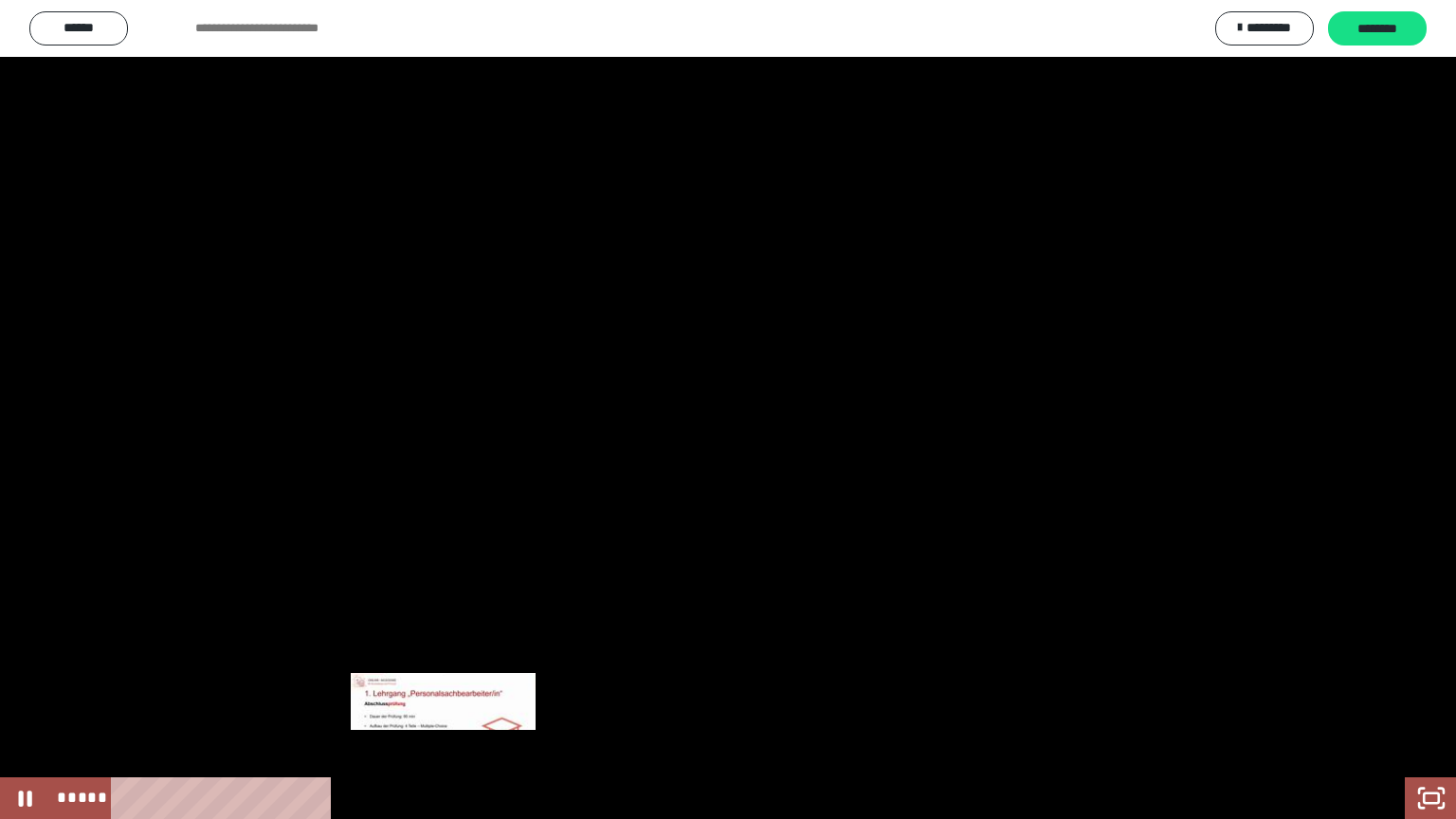 click on "*****" at bounding box center [712, 798] 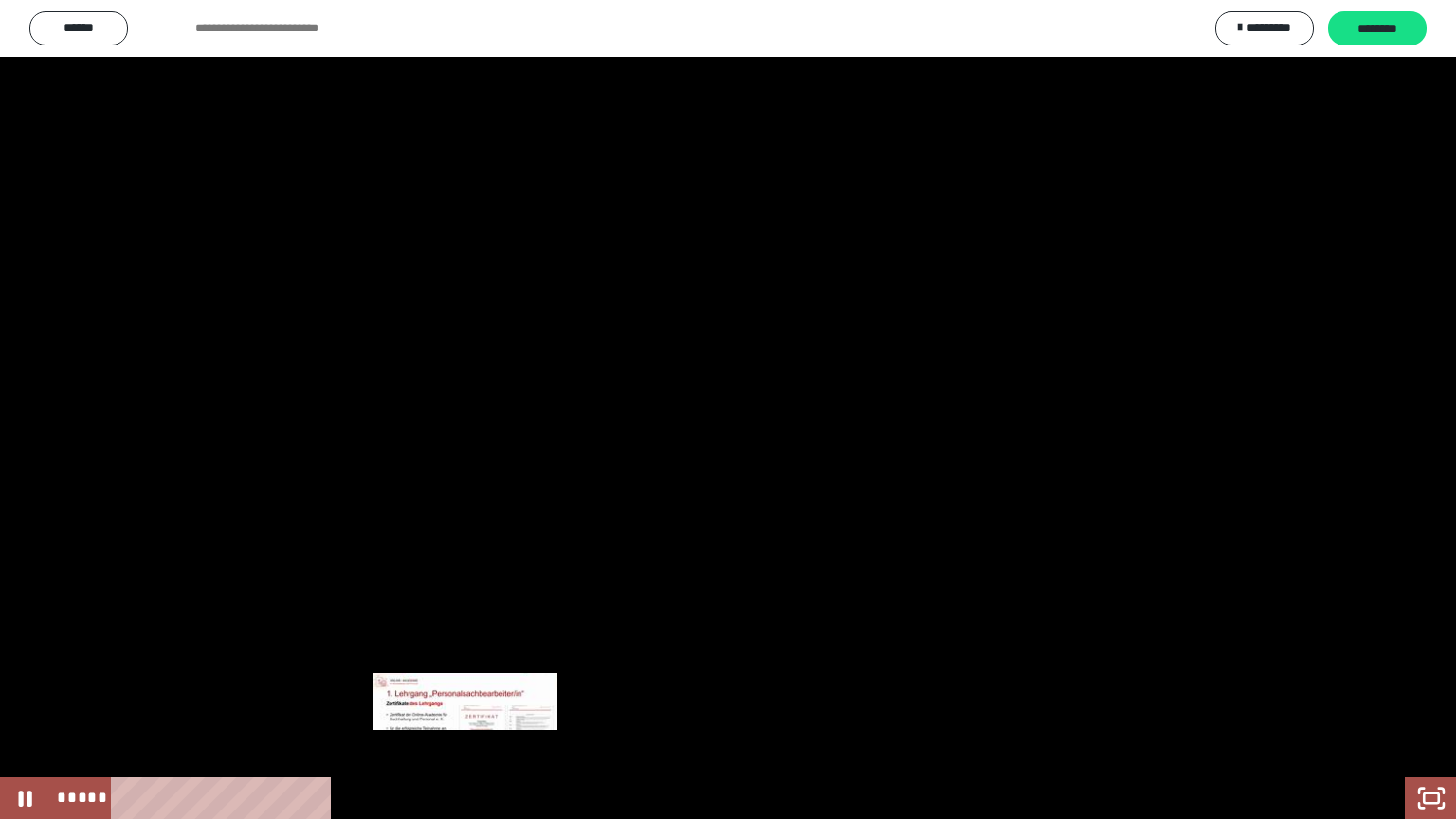 click on "*****" at bounding box center (712, 798) 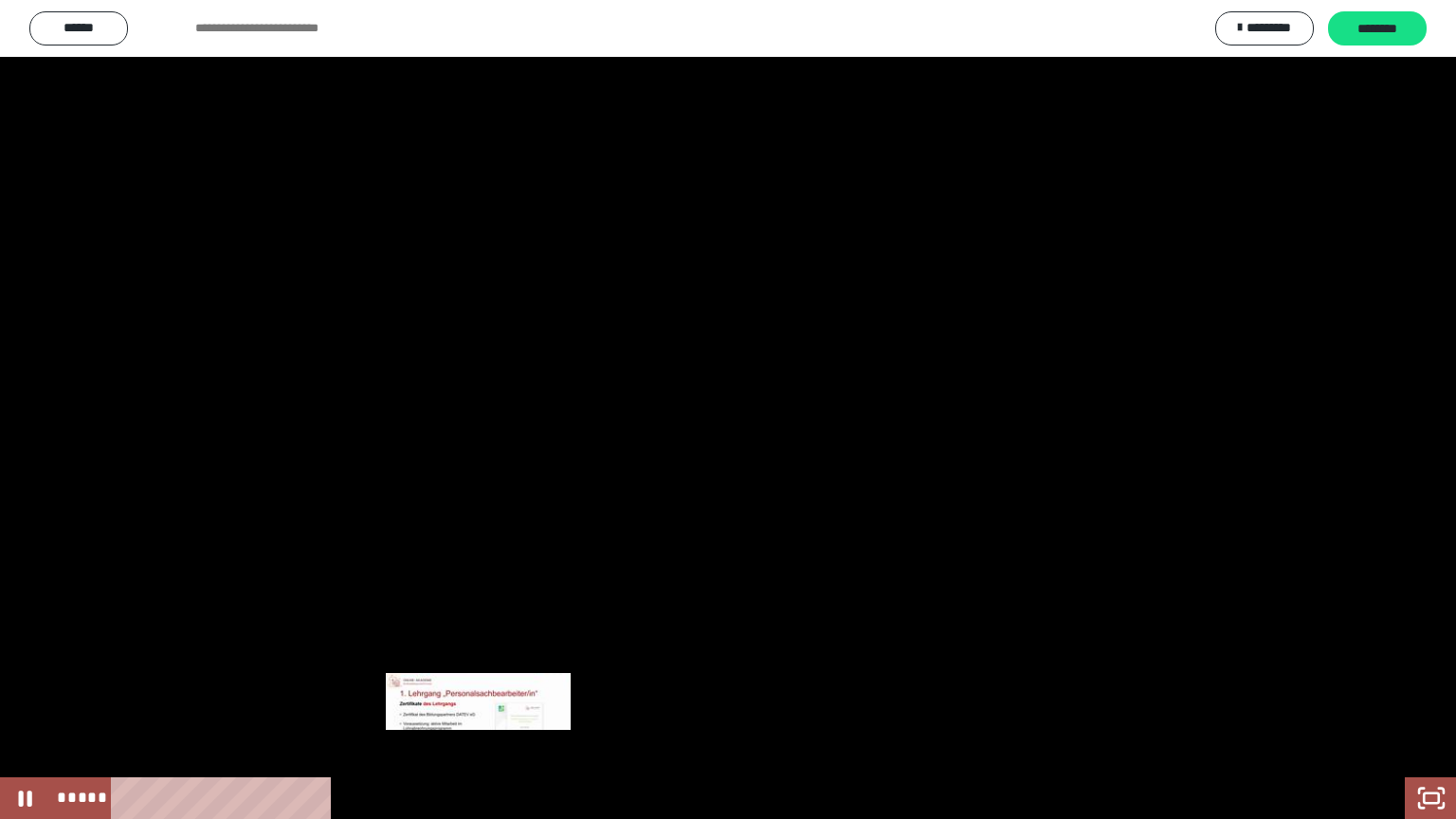click on "*****" at bounding box center [712, 798] 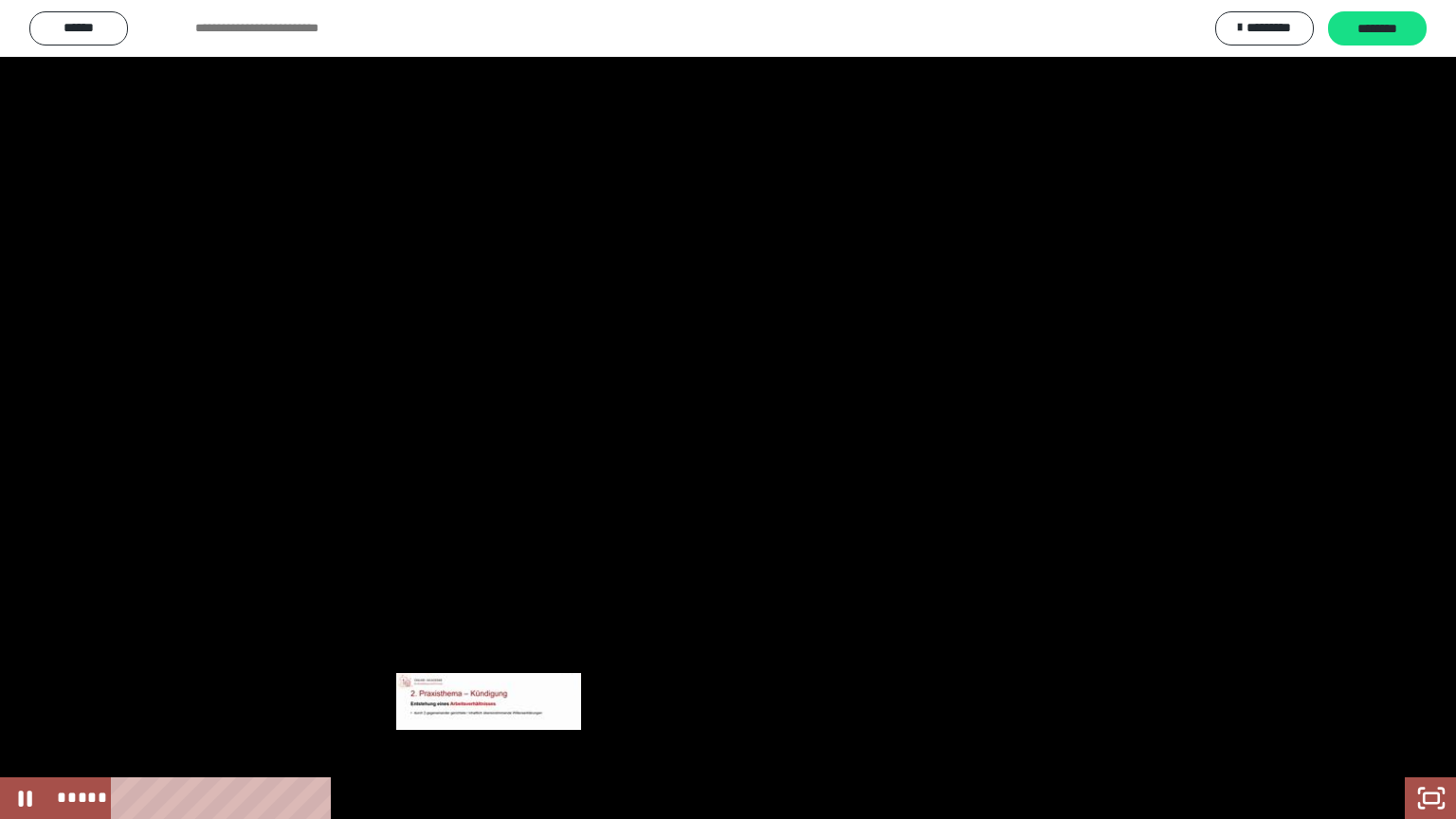 click on "*****" at bounding box center [712, 798] 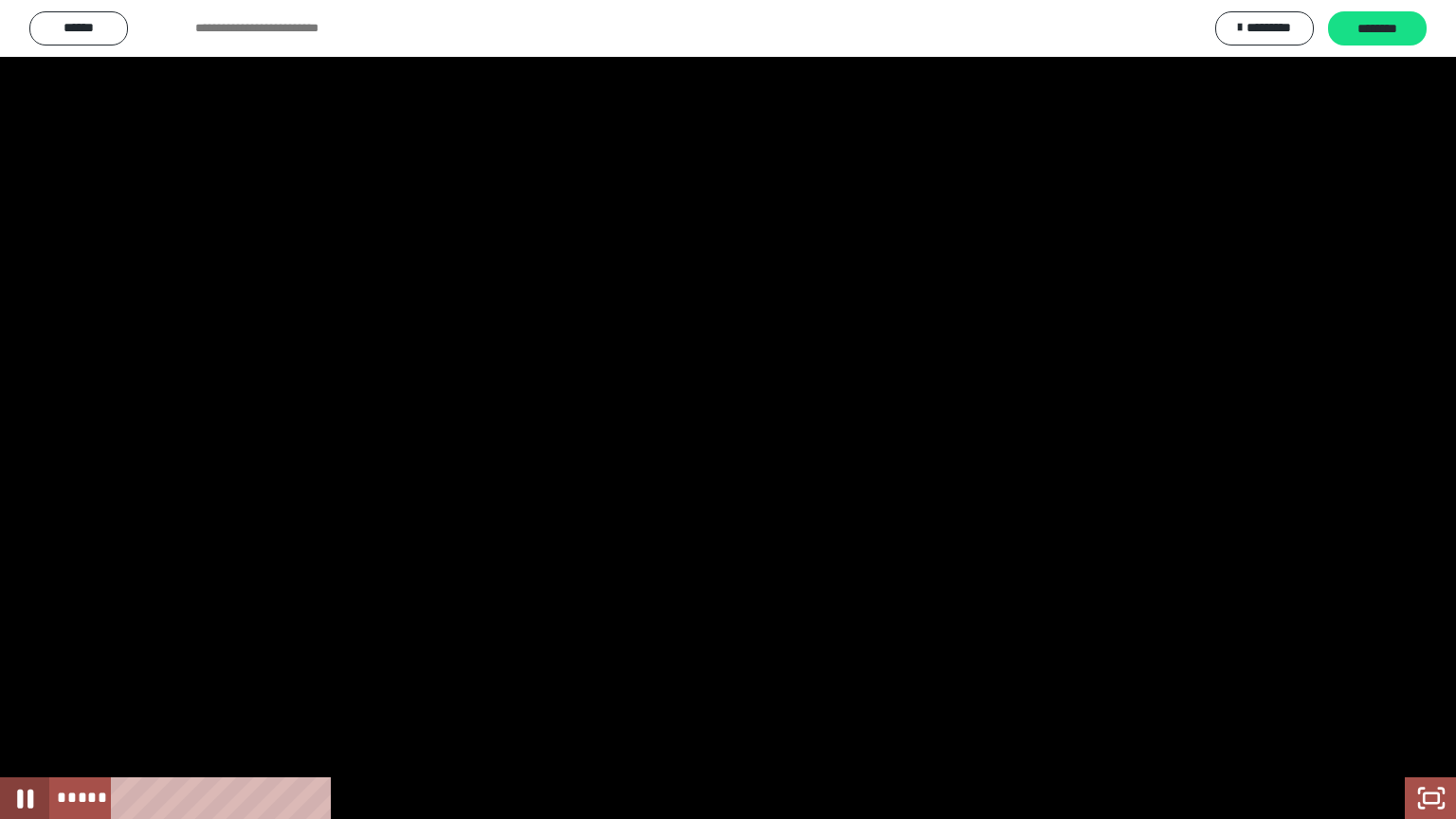 click 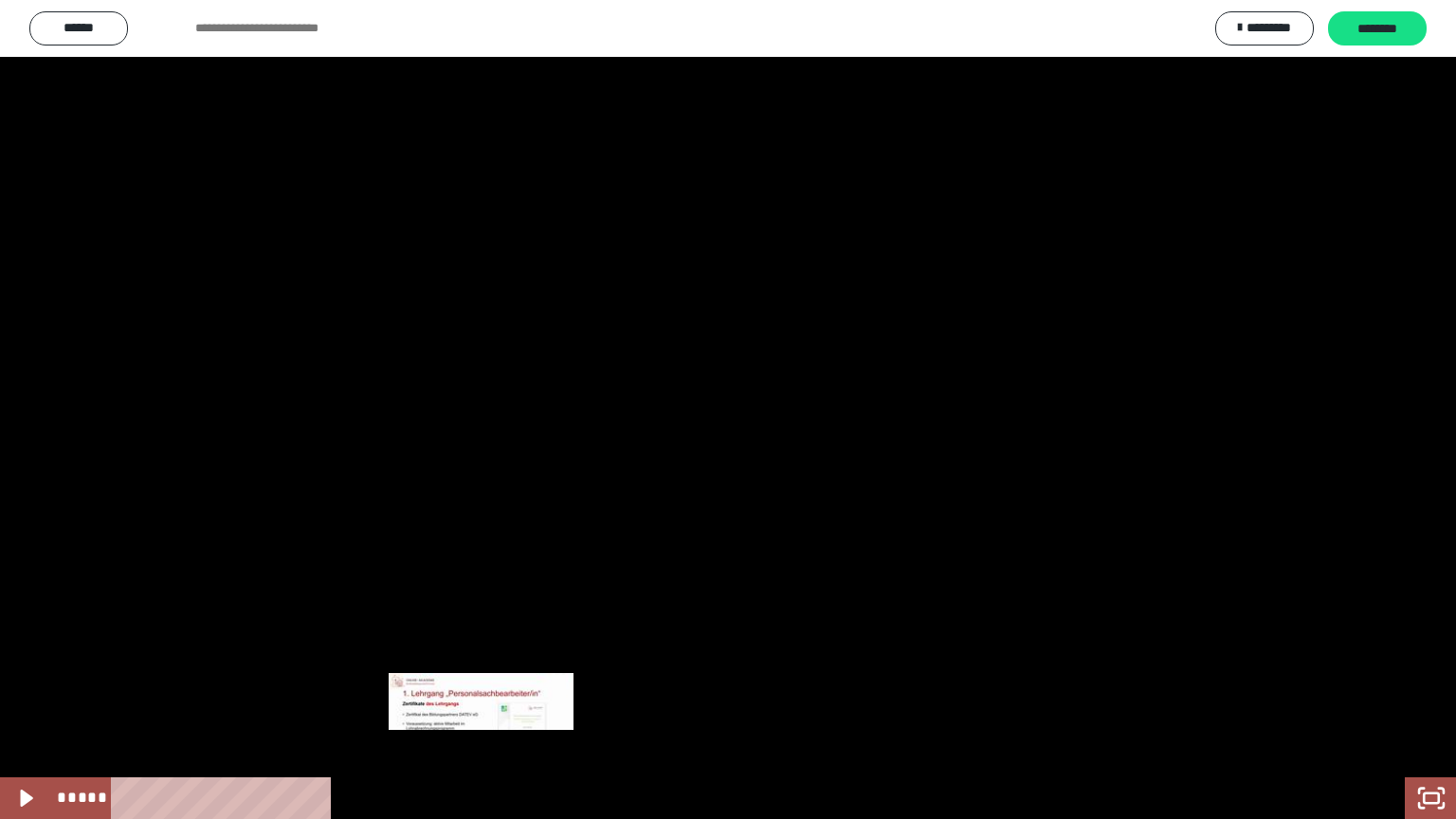 click at bounding box center [481, 798] 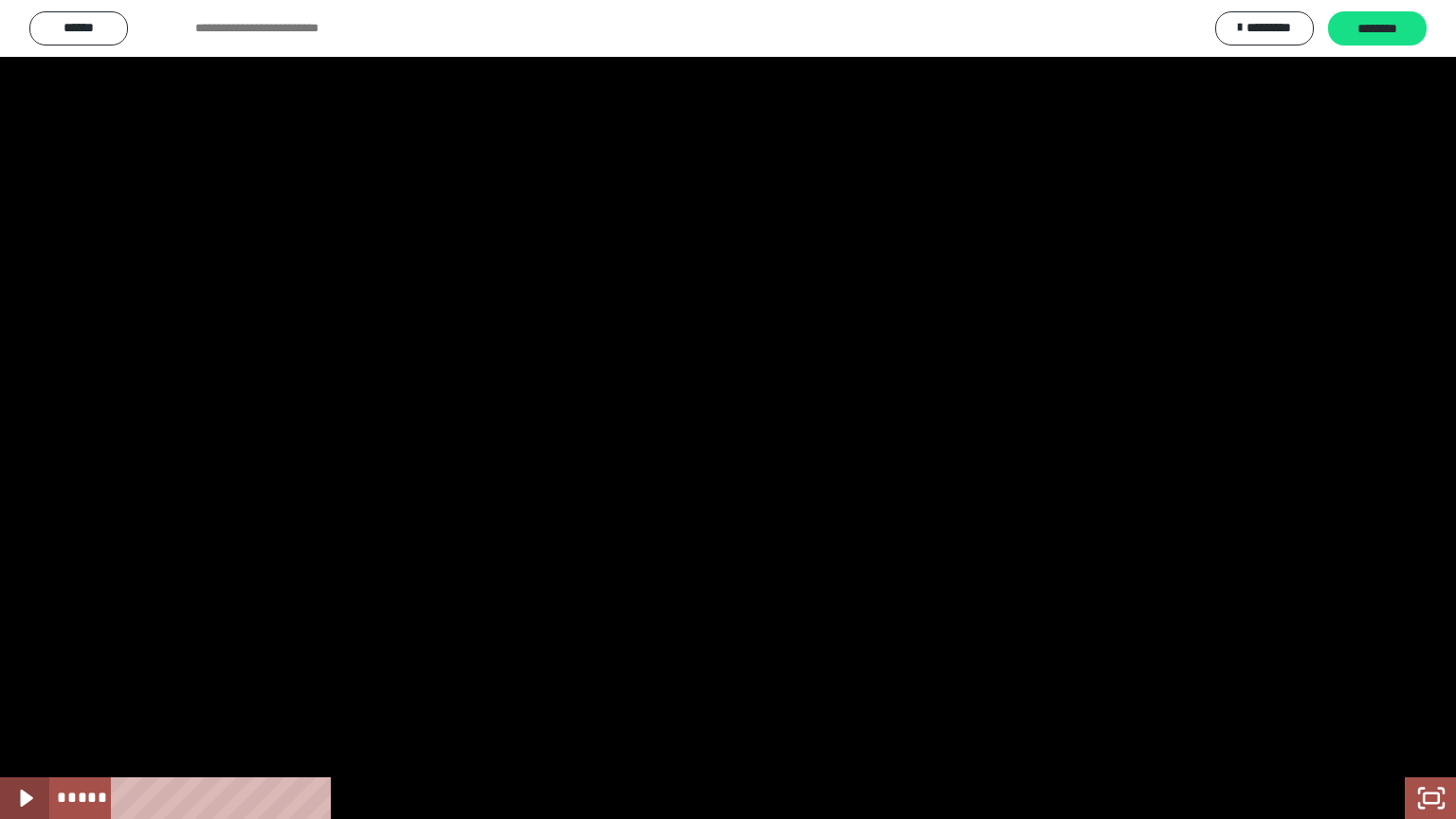 click 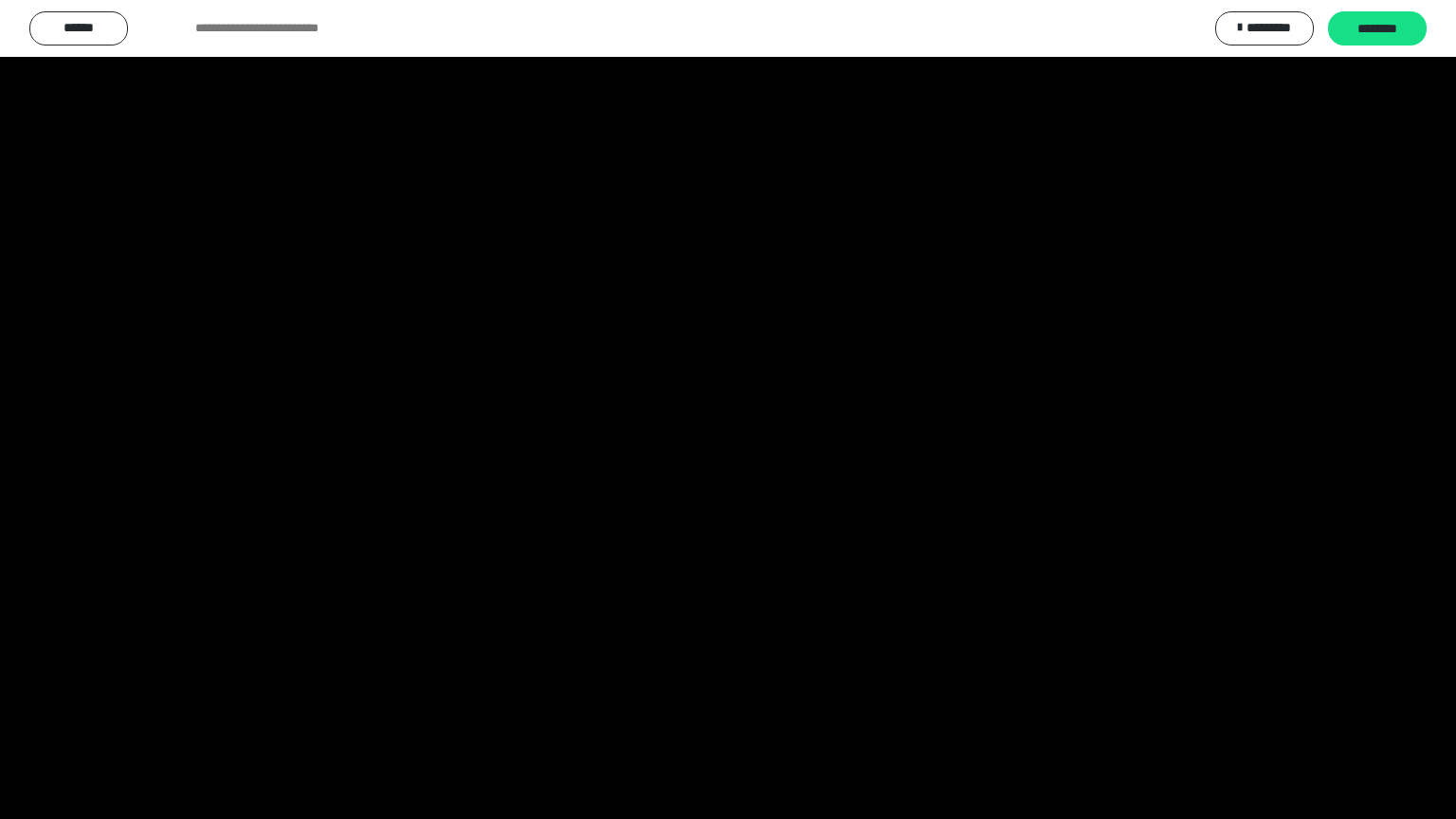 click at bounding box center (25, 798) 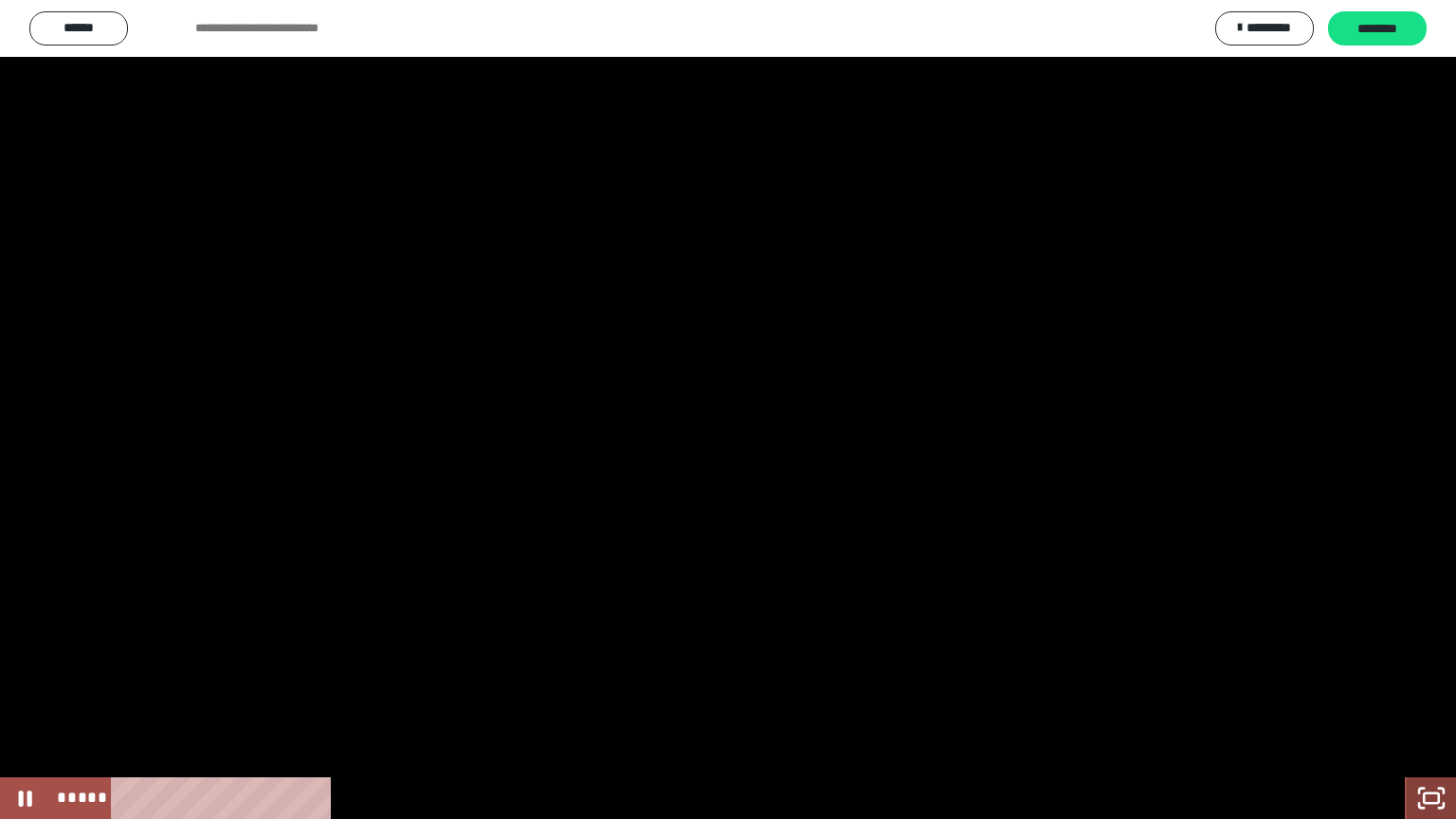 click 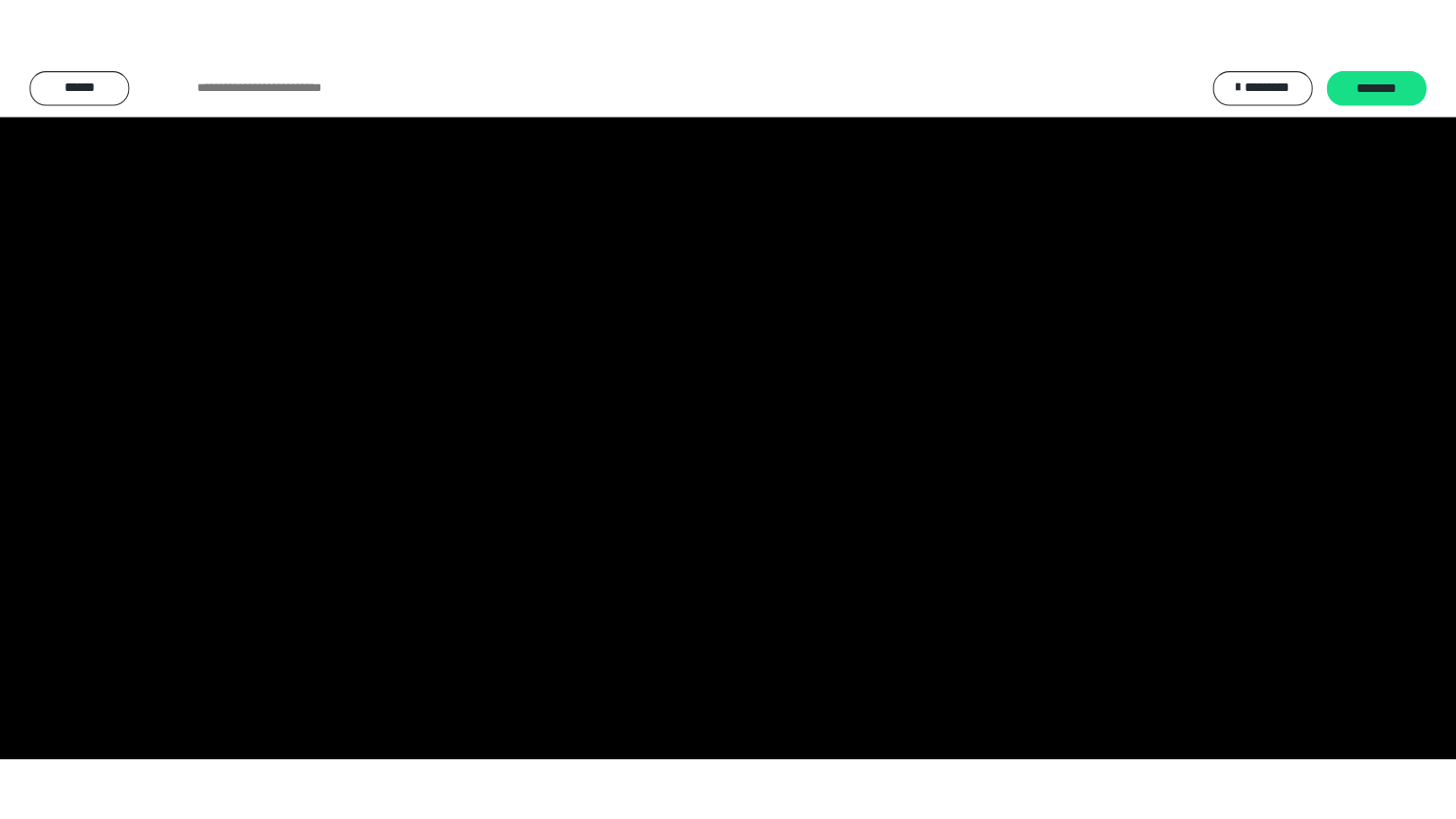 scroll, scrollTop: 379, scrollLeft: 0, axis: vertical 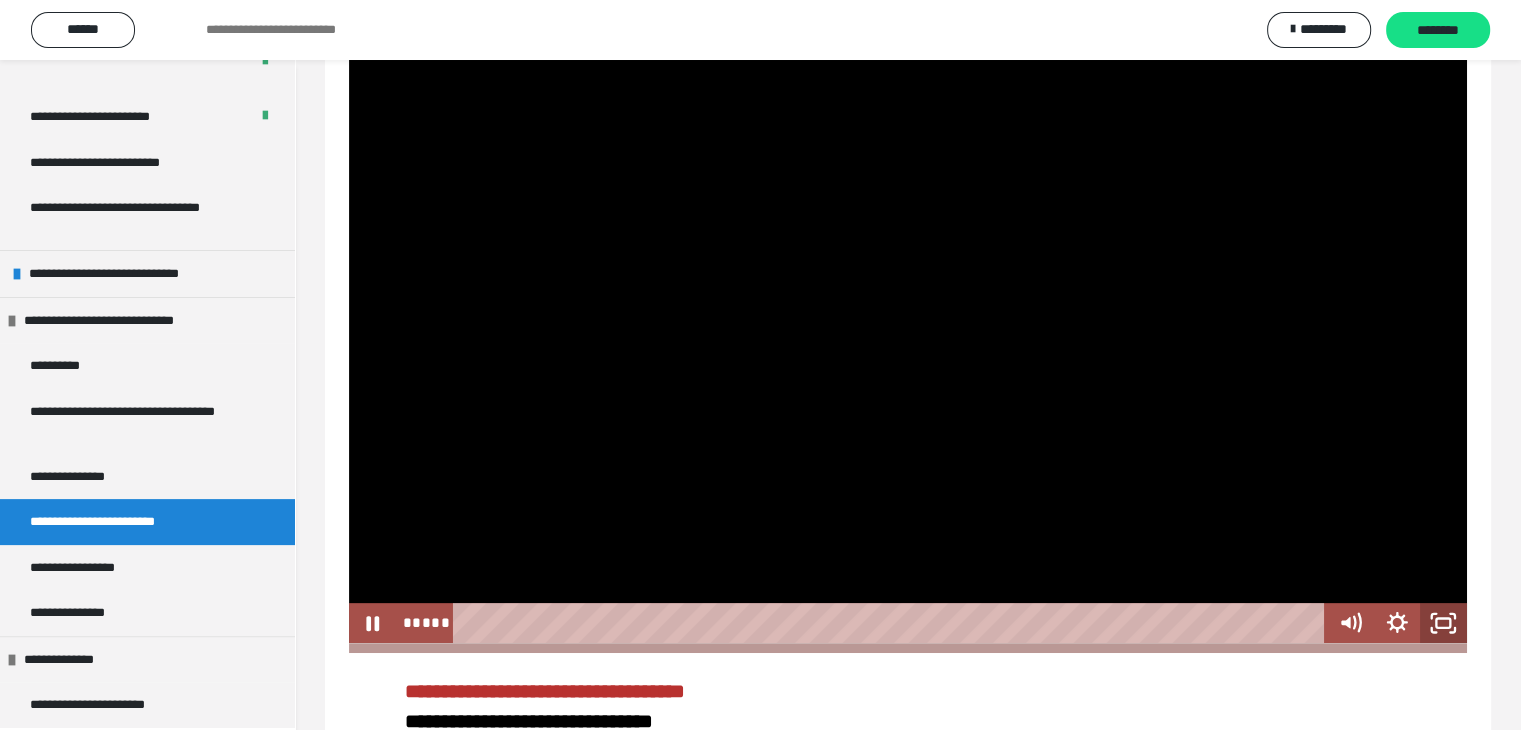 click 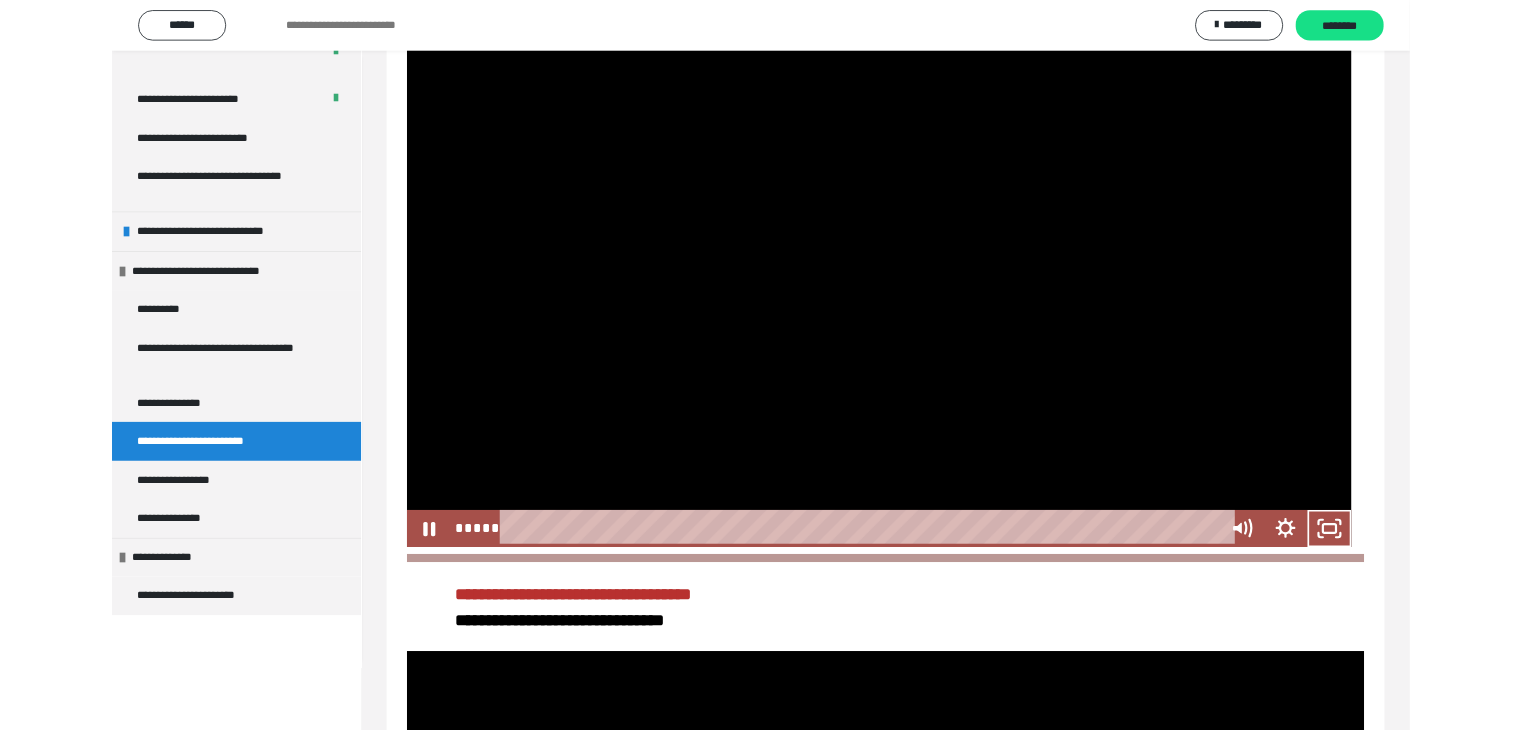 scroll, scrollTop: 267, scrollLeft: 0, axis: vertical 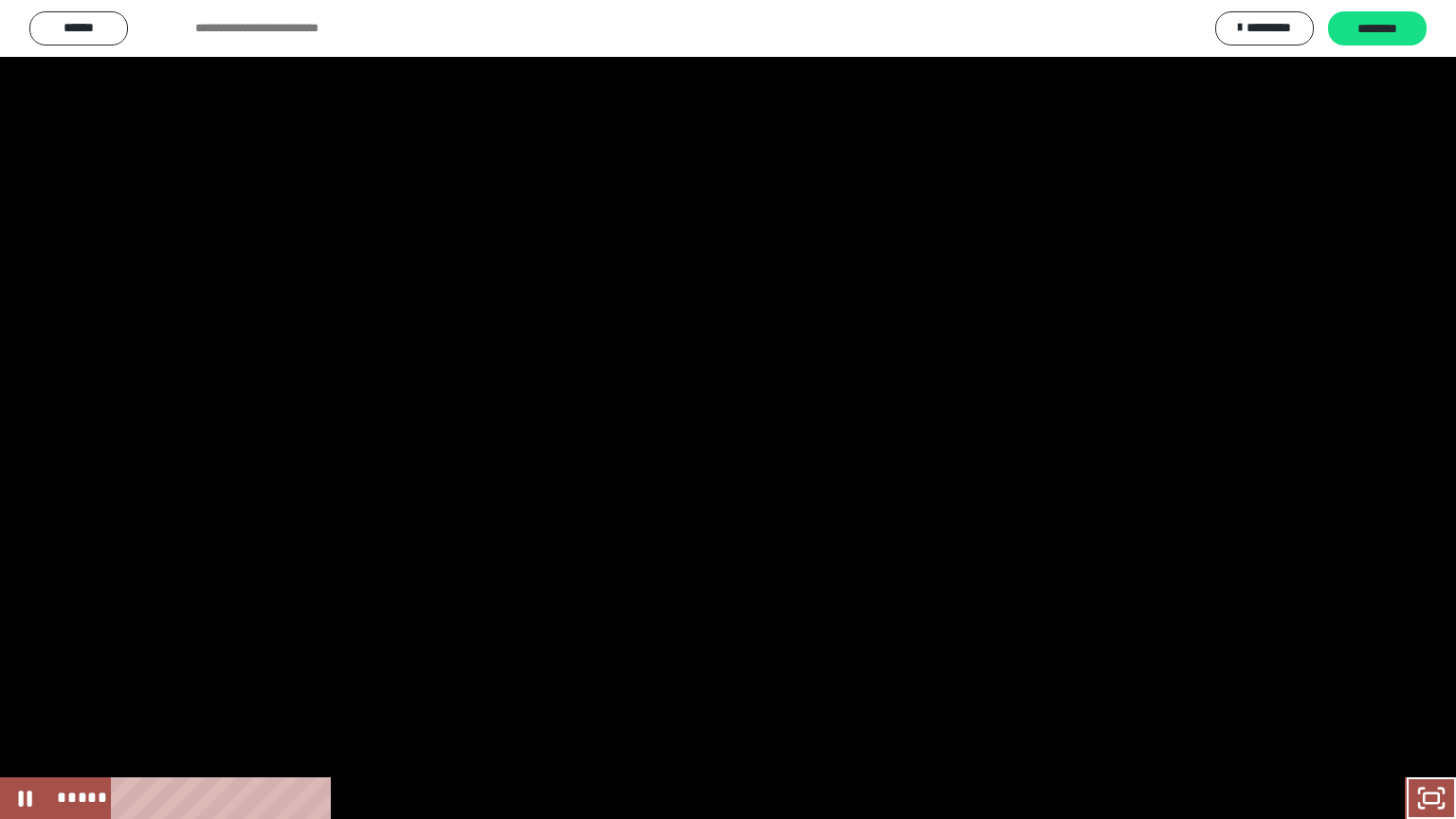 type 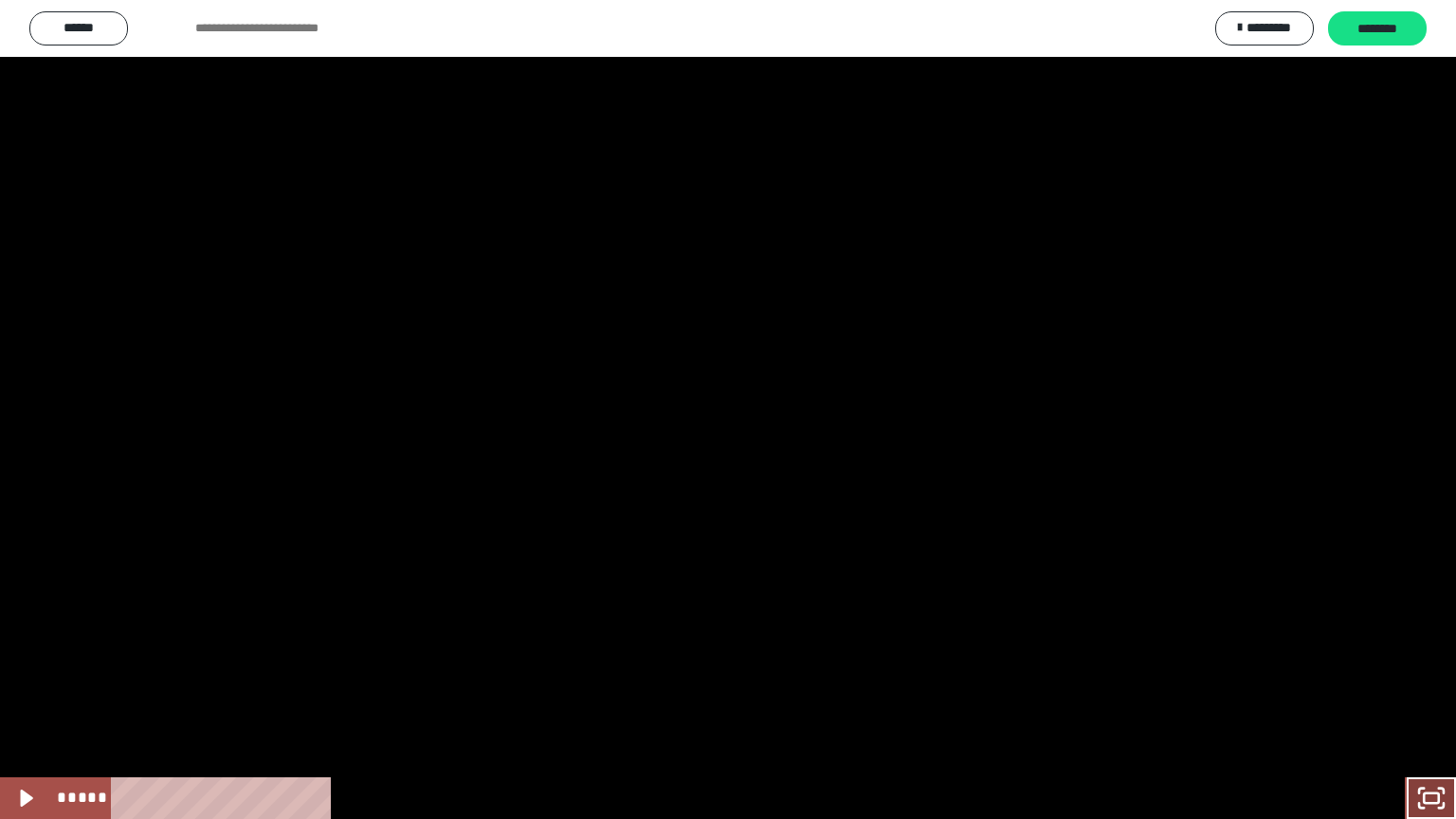 click 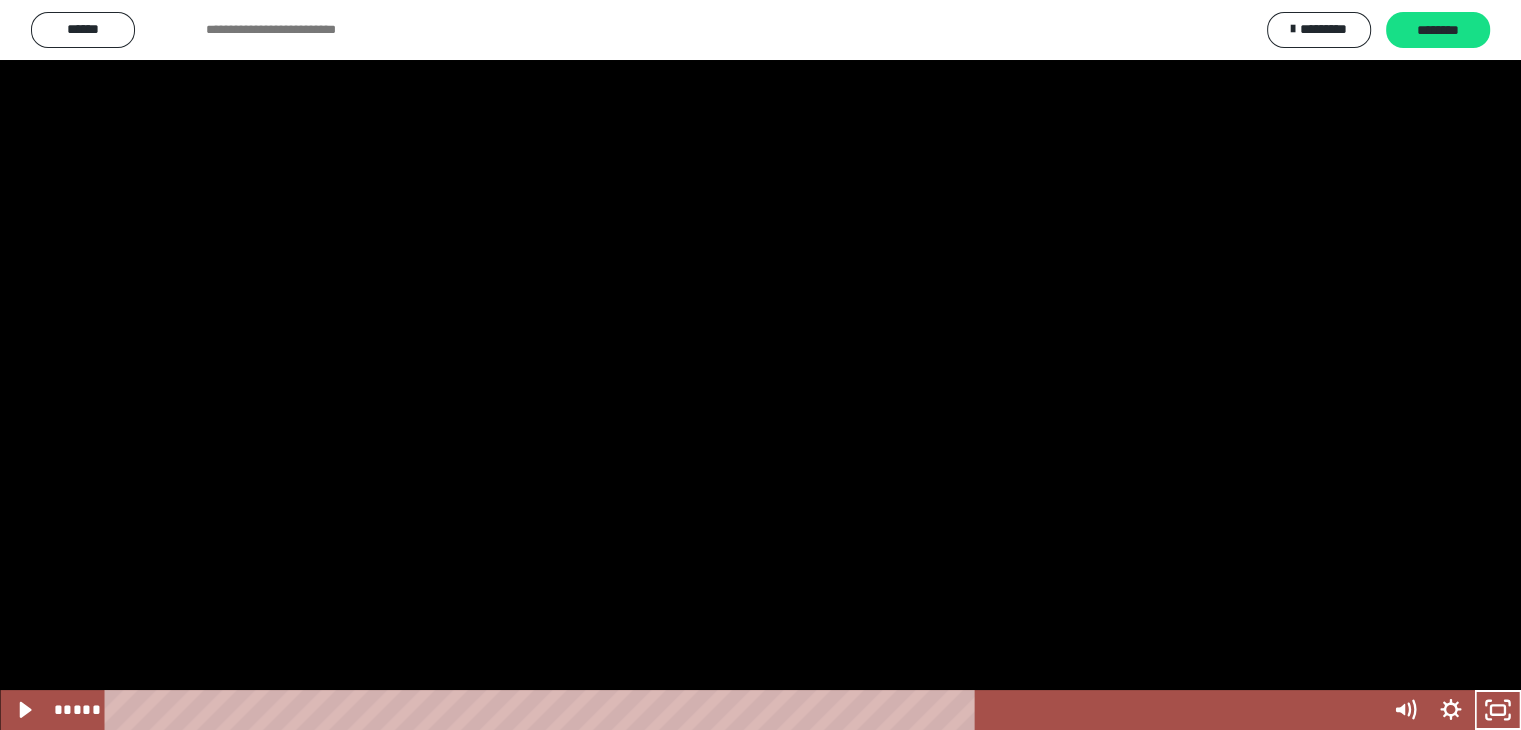 scroll, scrollTop: 300, scrollLeft: 0, axis: vertical 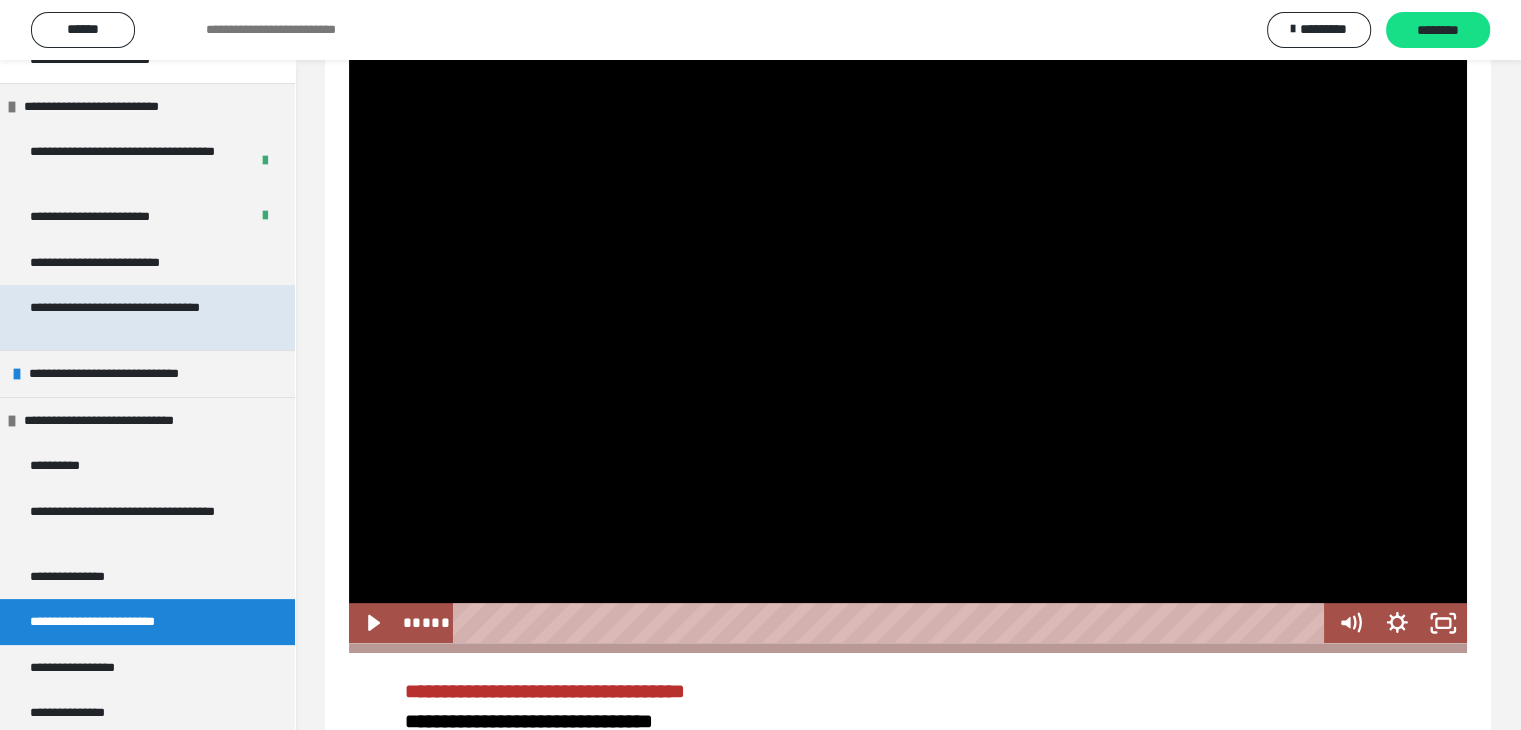 click on "**********" at bounding box center [132, 317] 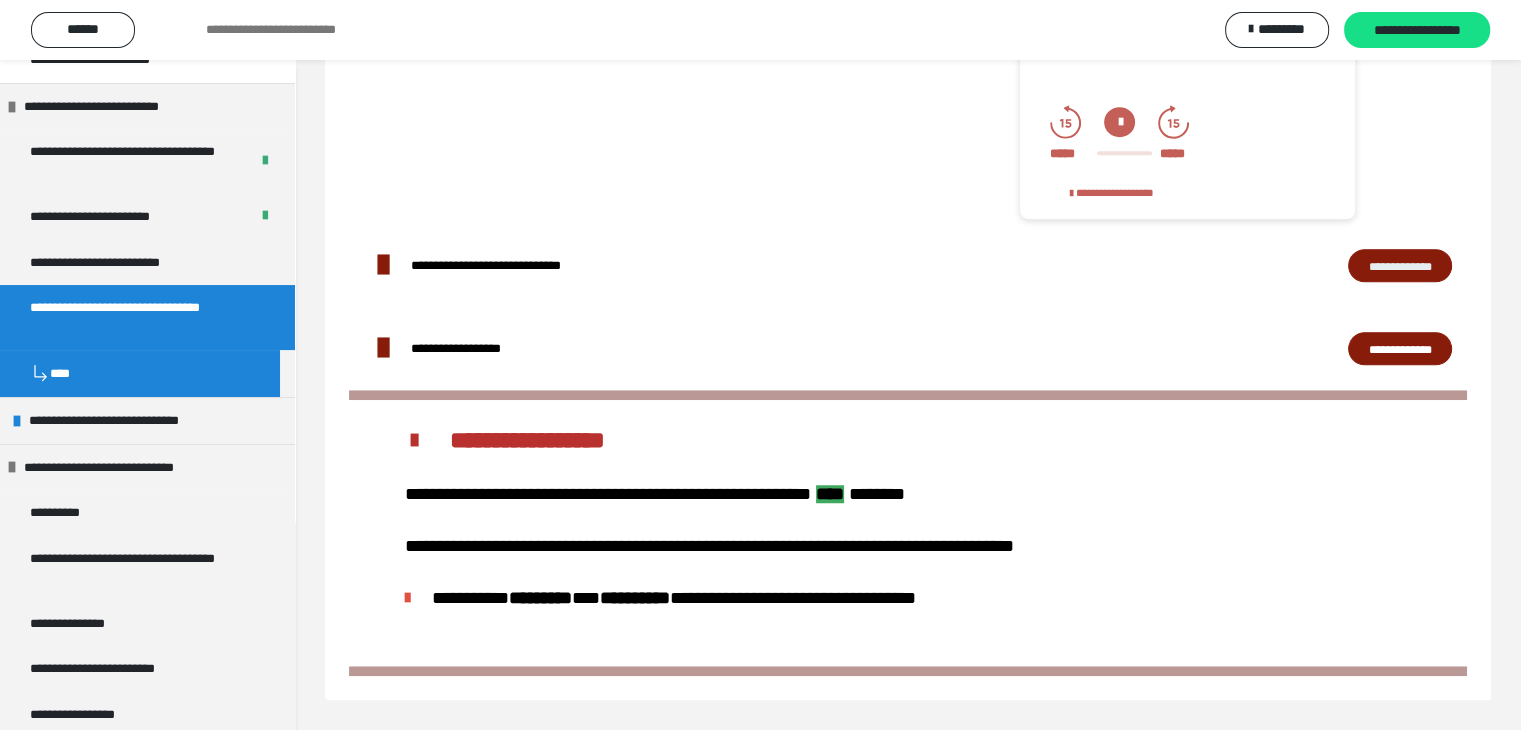 scroll, scrollTop: 1571, scrollLeft: 0, axis: vertical 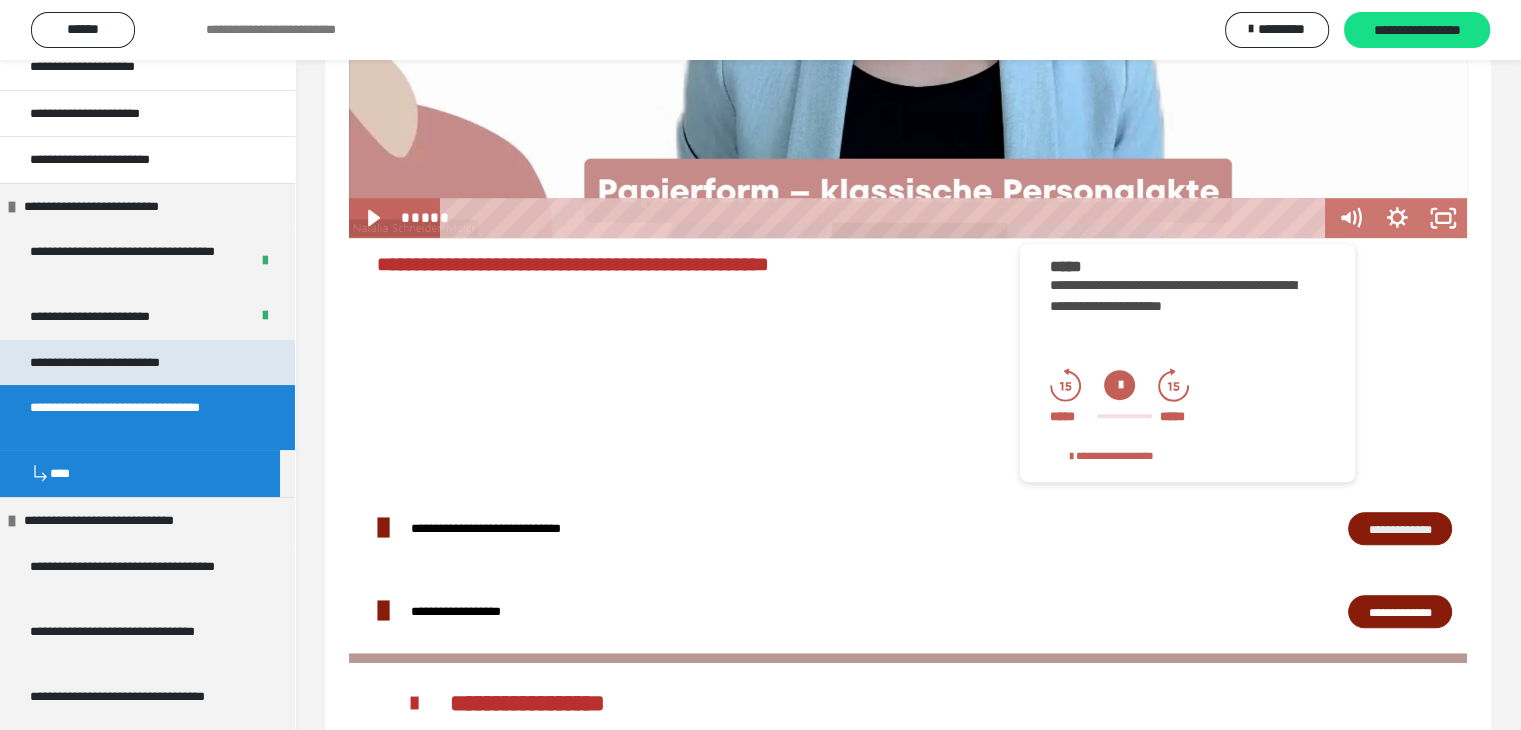 click on "**********" at bounding box center (128, 363) 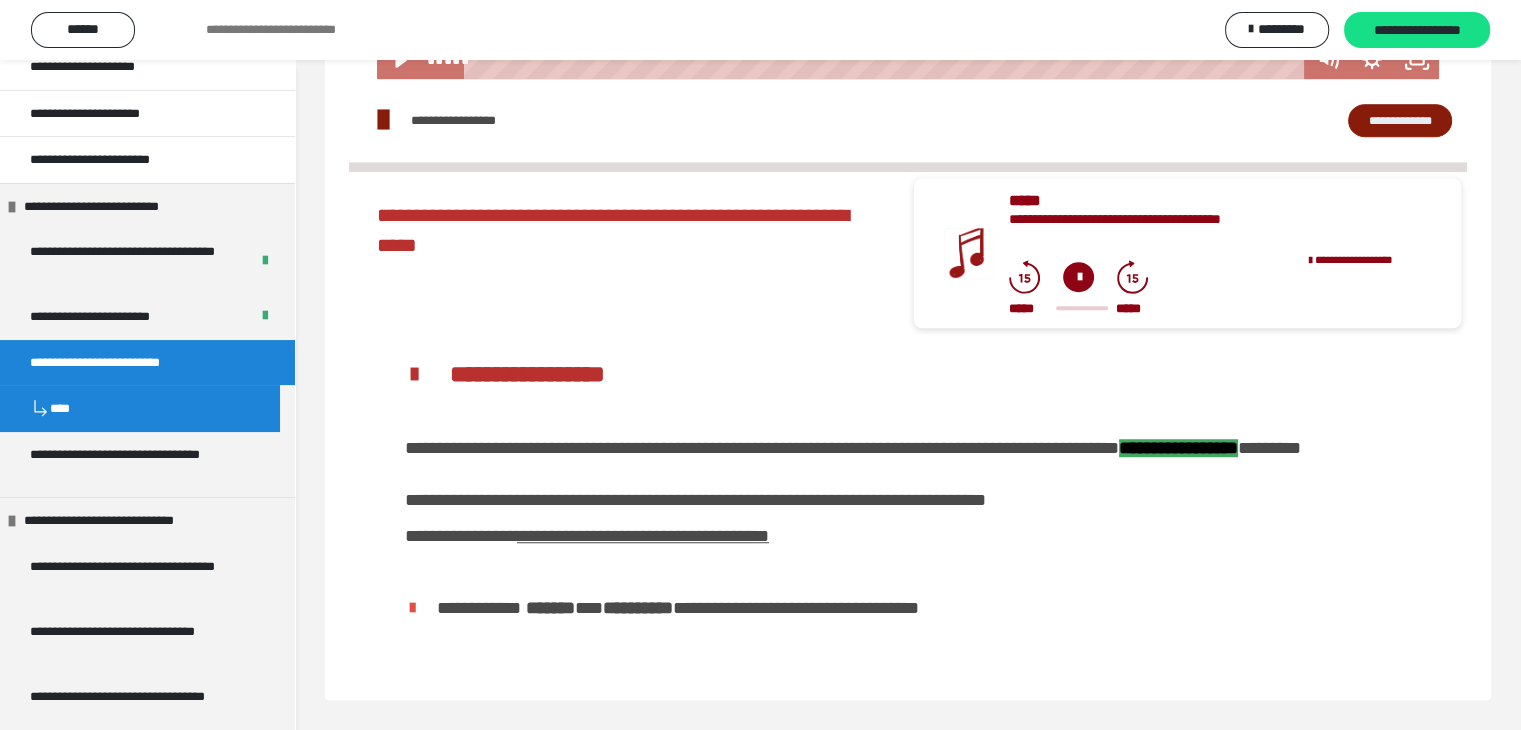 scroll, scrollTop: 1537, scrollLeft: 0, axis: vertical 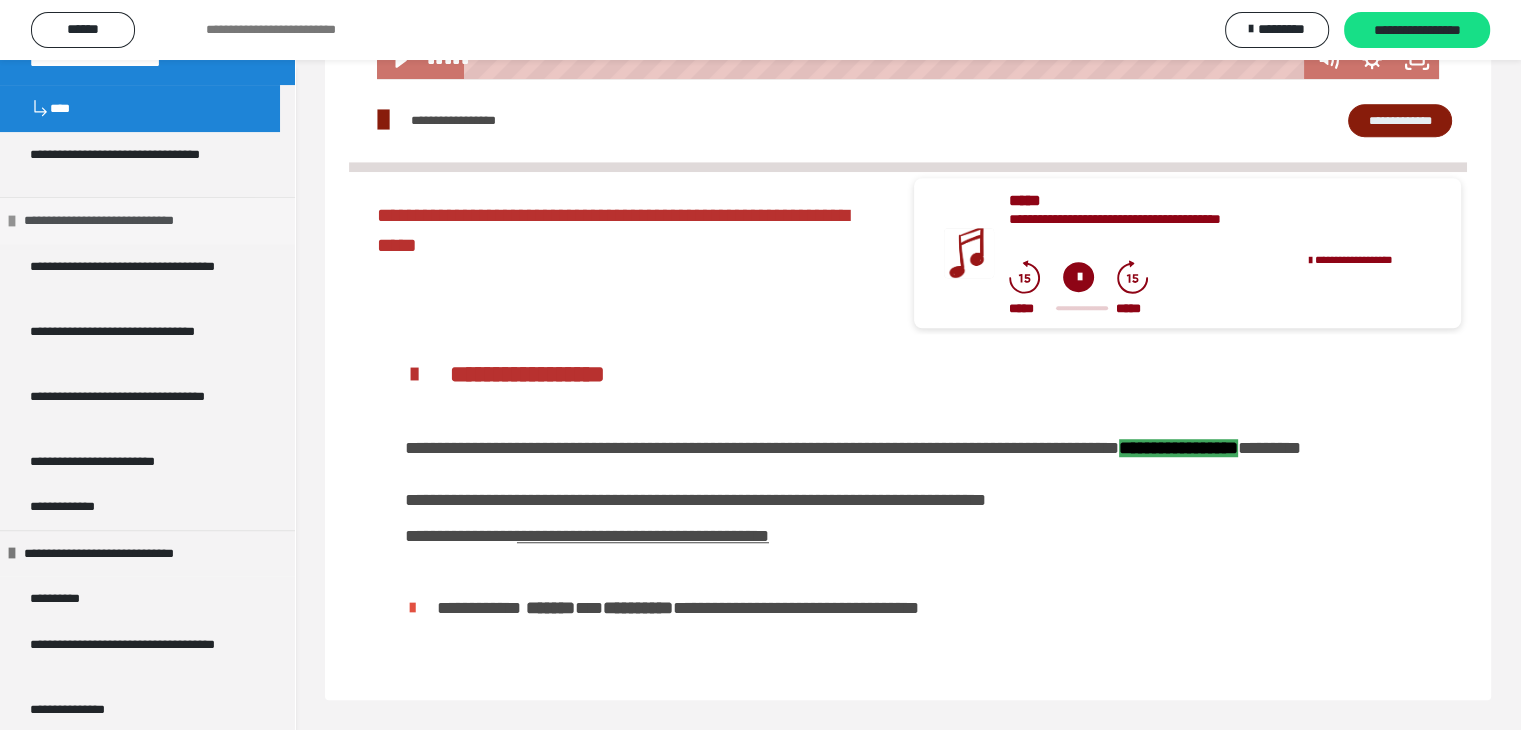 click on "**********" at bounding box center (121, 221) 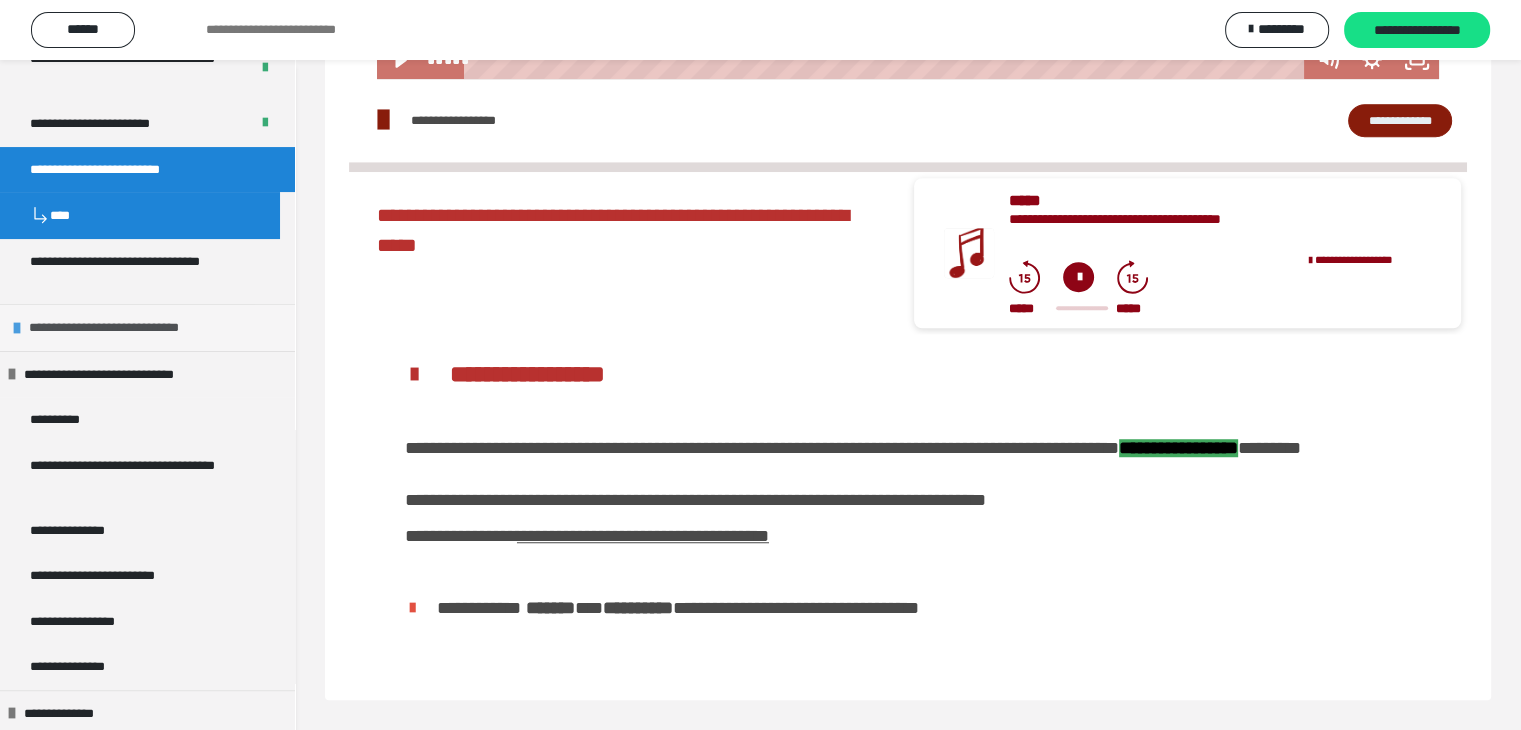 scroll, scrollTop: 348, scrollLeft: 0, axis: vertical 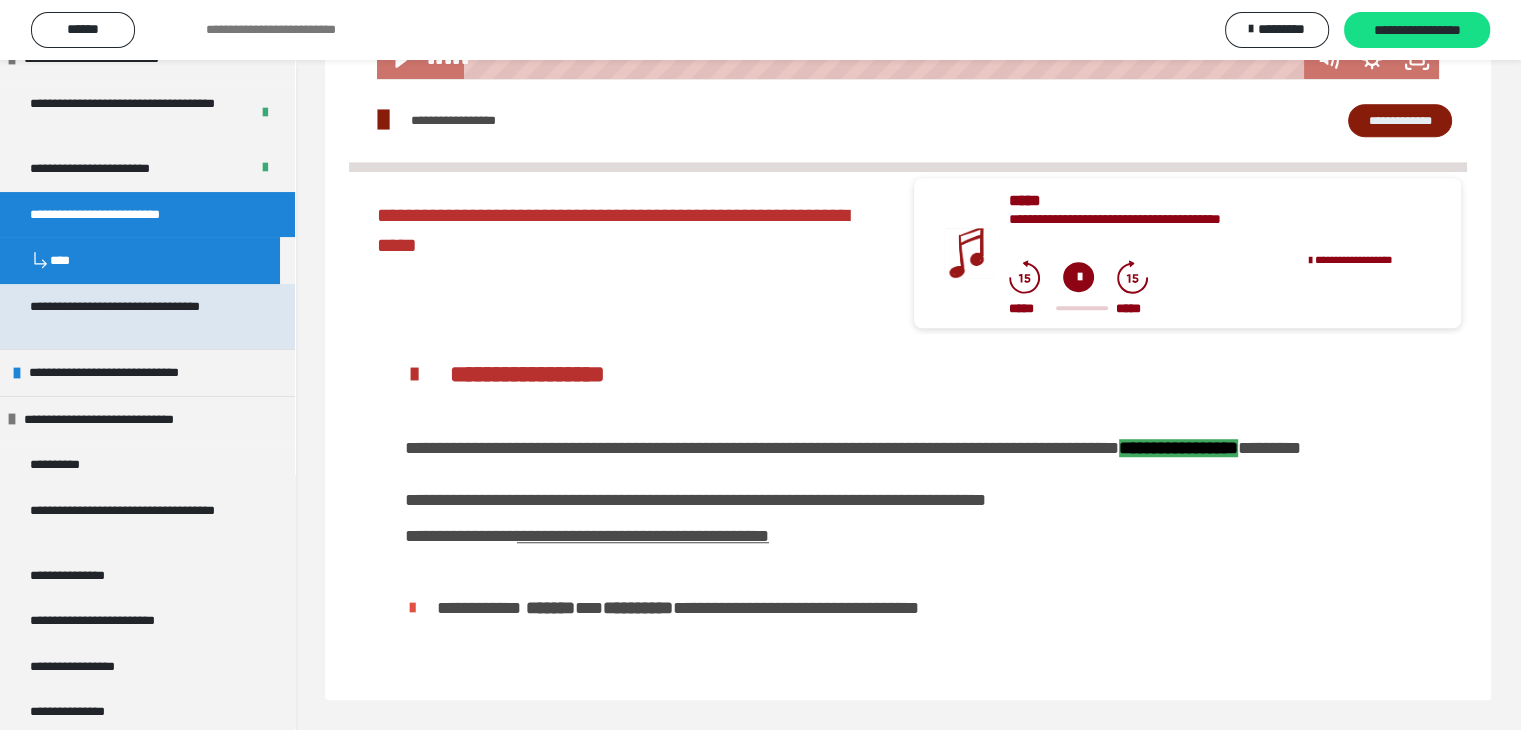 click on "**********" at bounding box center (132, 316) 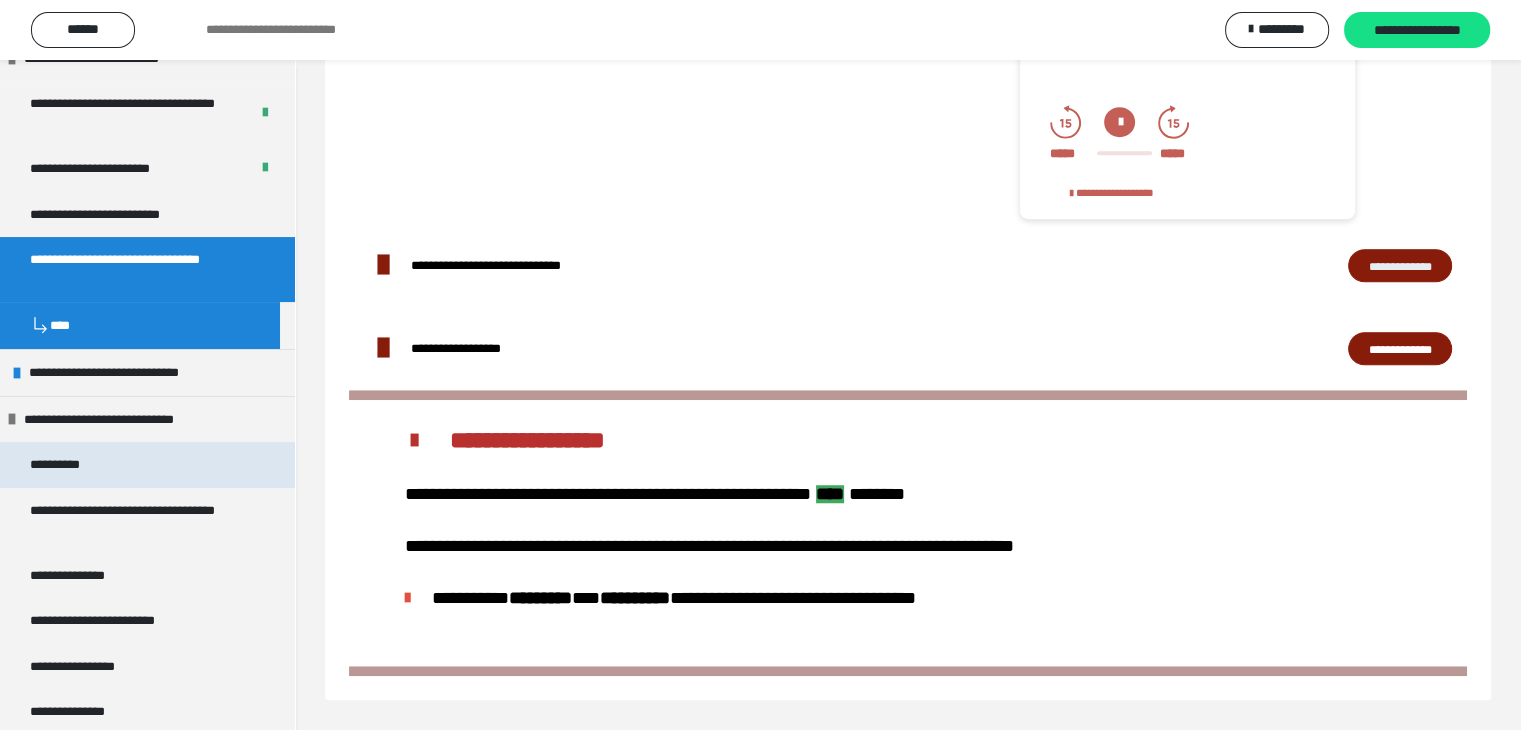 scroll, scrollTop: 1471, scrollLeft: 0, axis: vertical 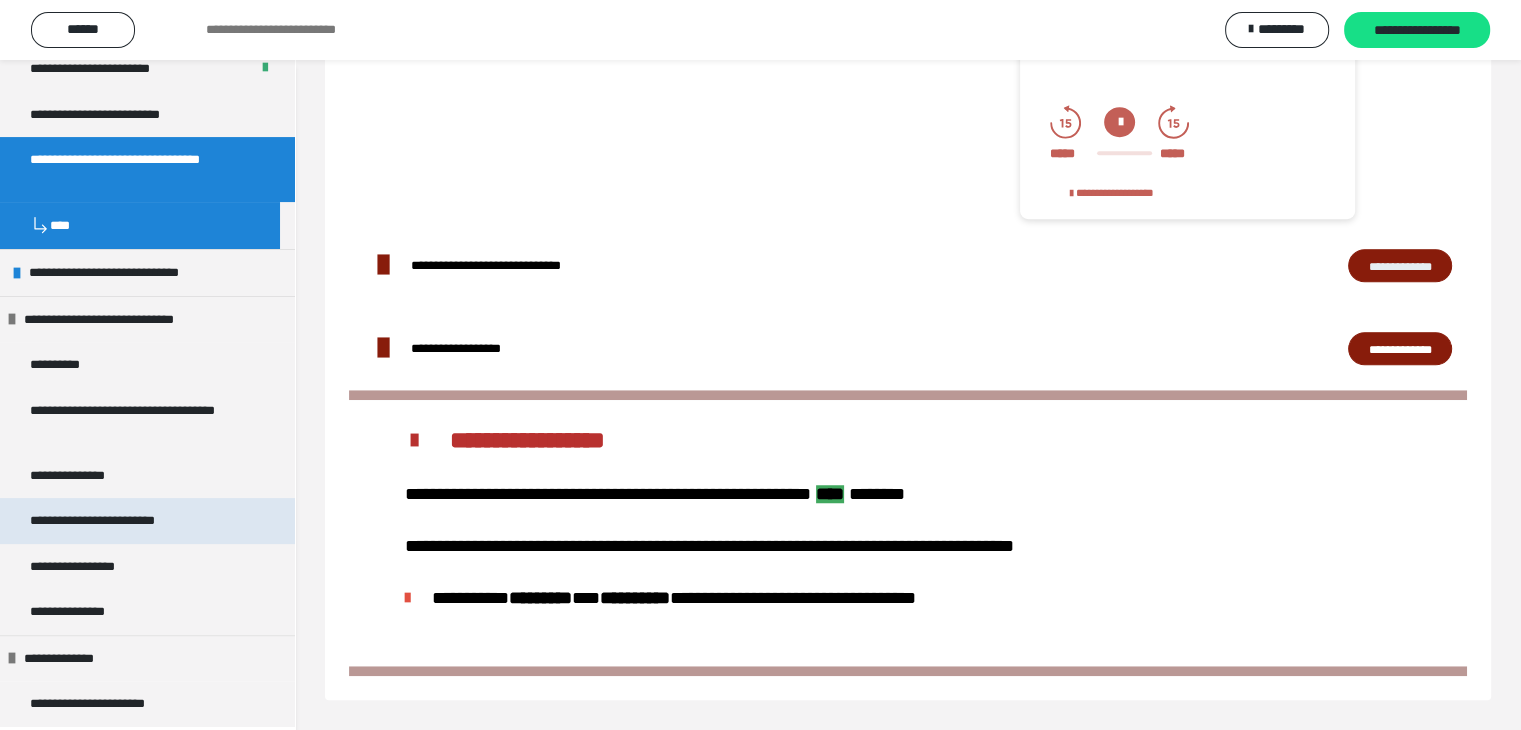 click on "**********" at bounding box center [115, 521] 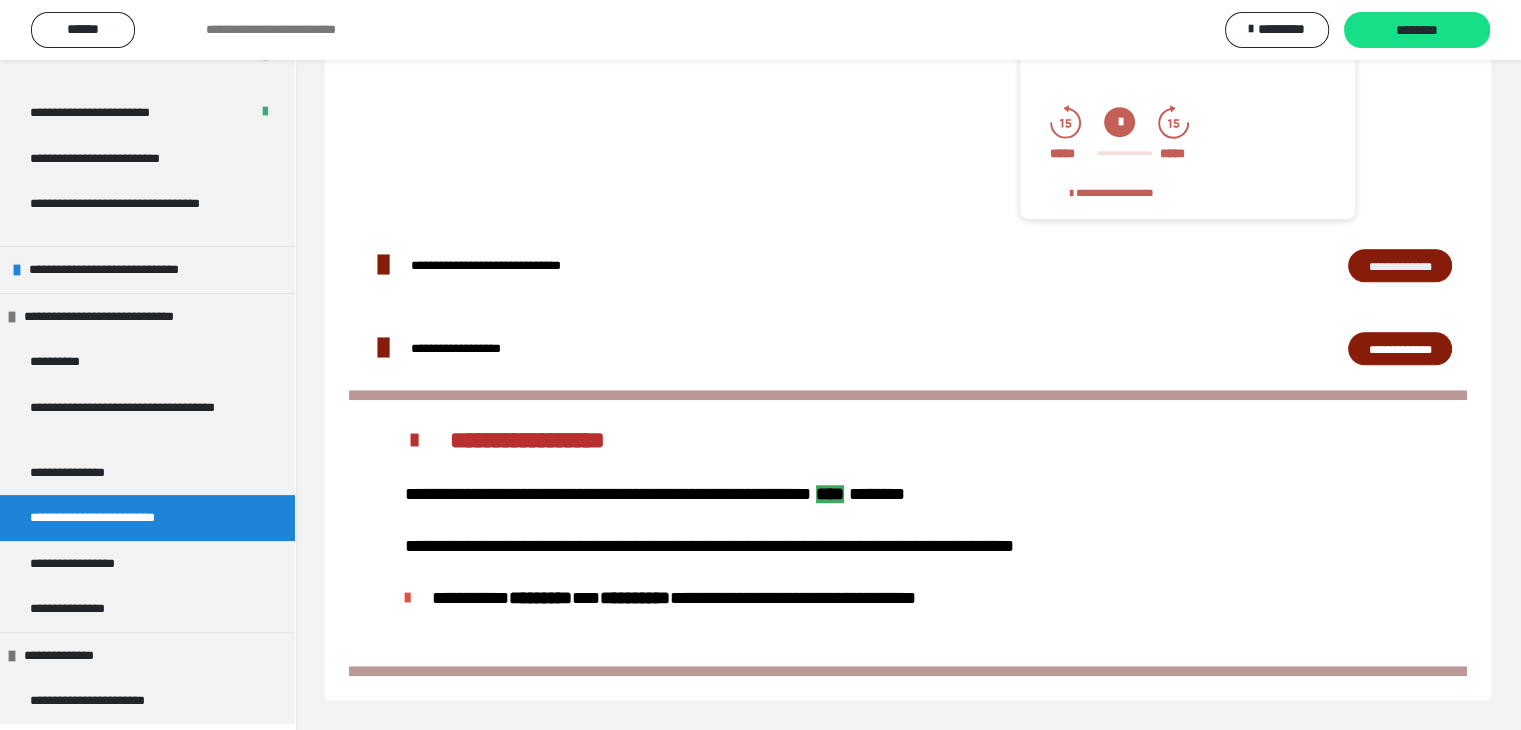 scroll, scrollTop: 401, scrollLeft: 0, axis: vertical 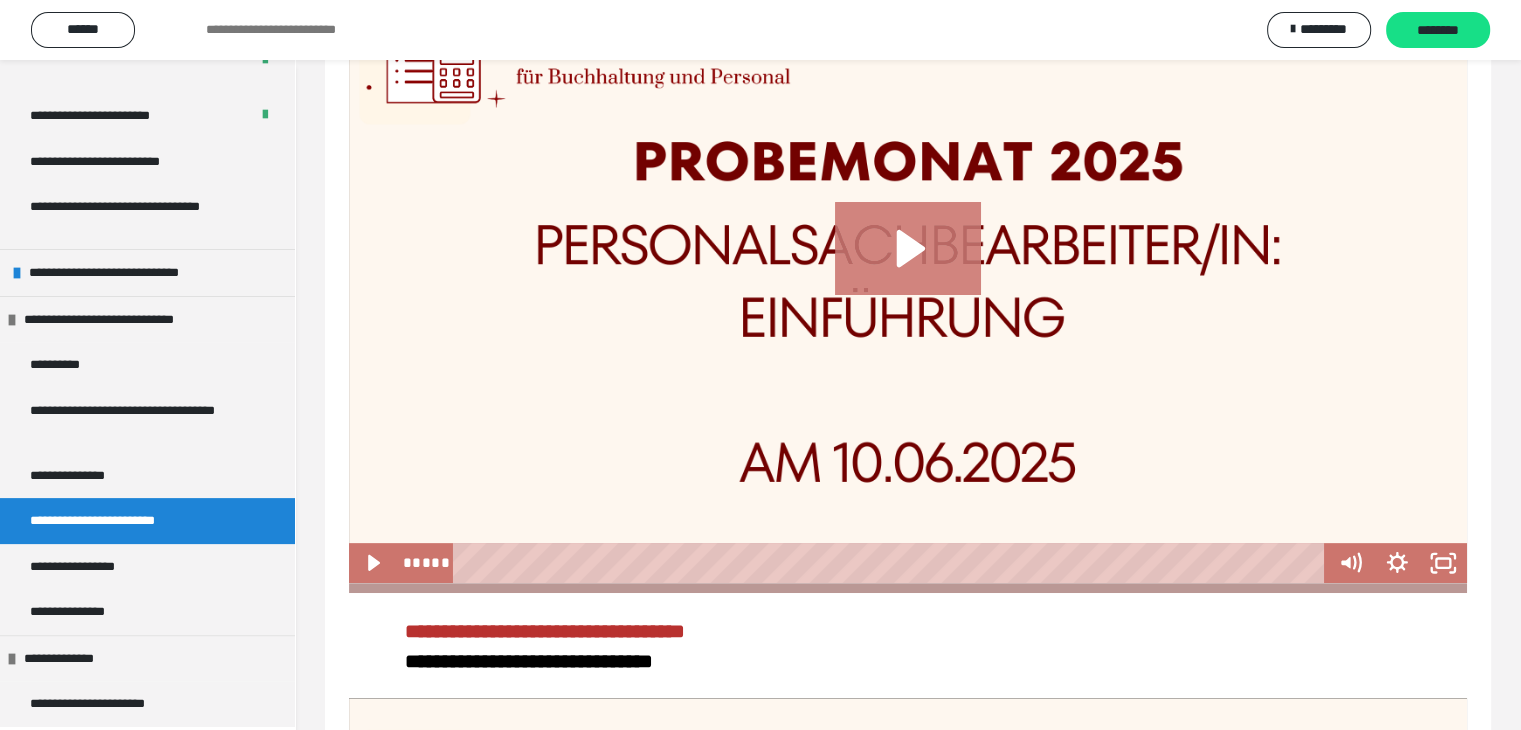 click 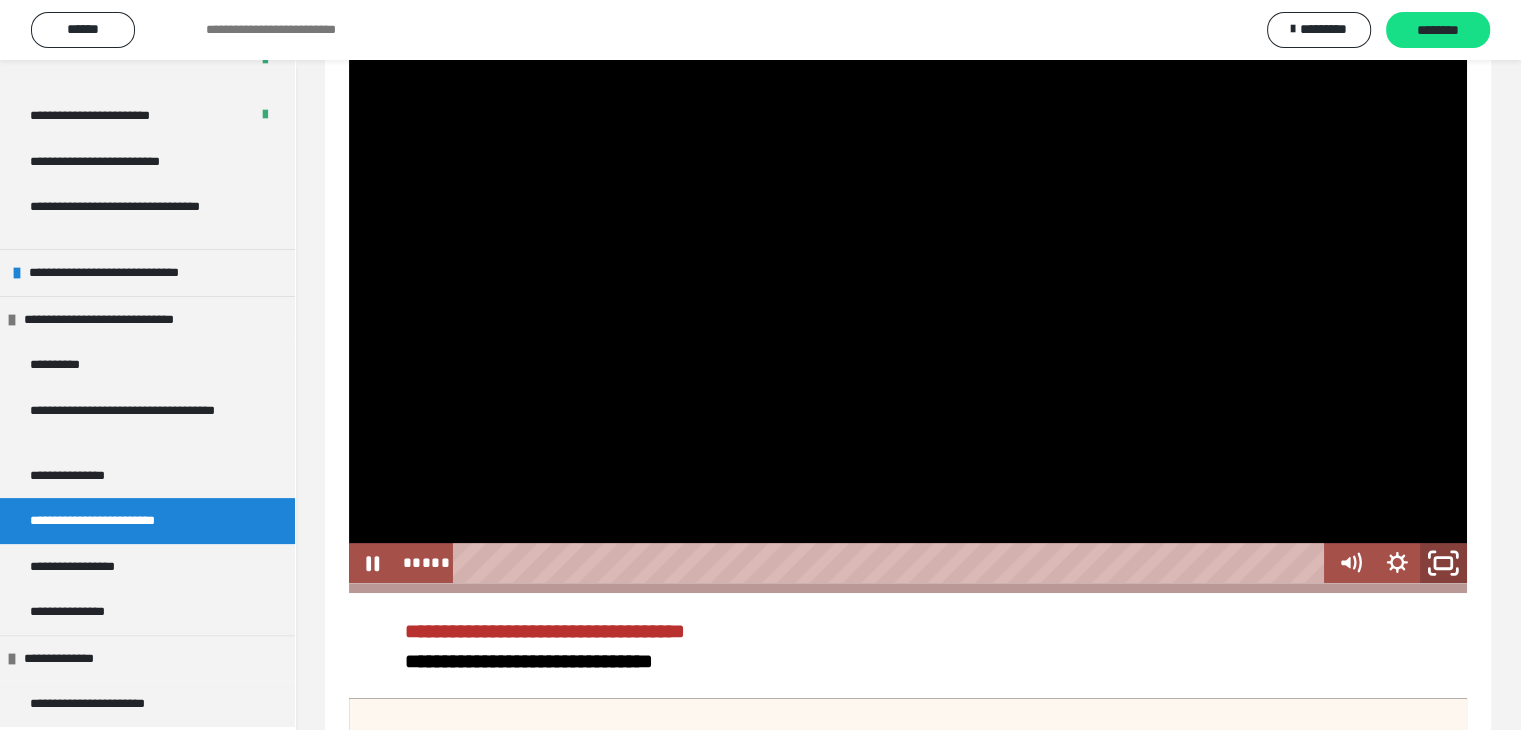 click 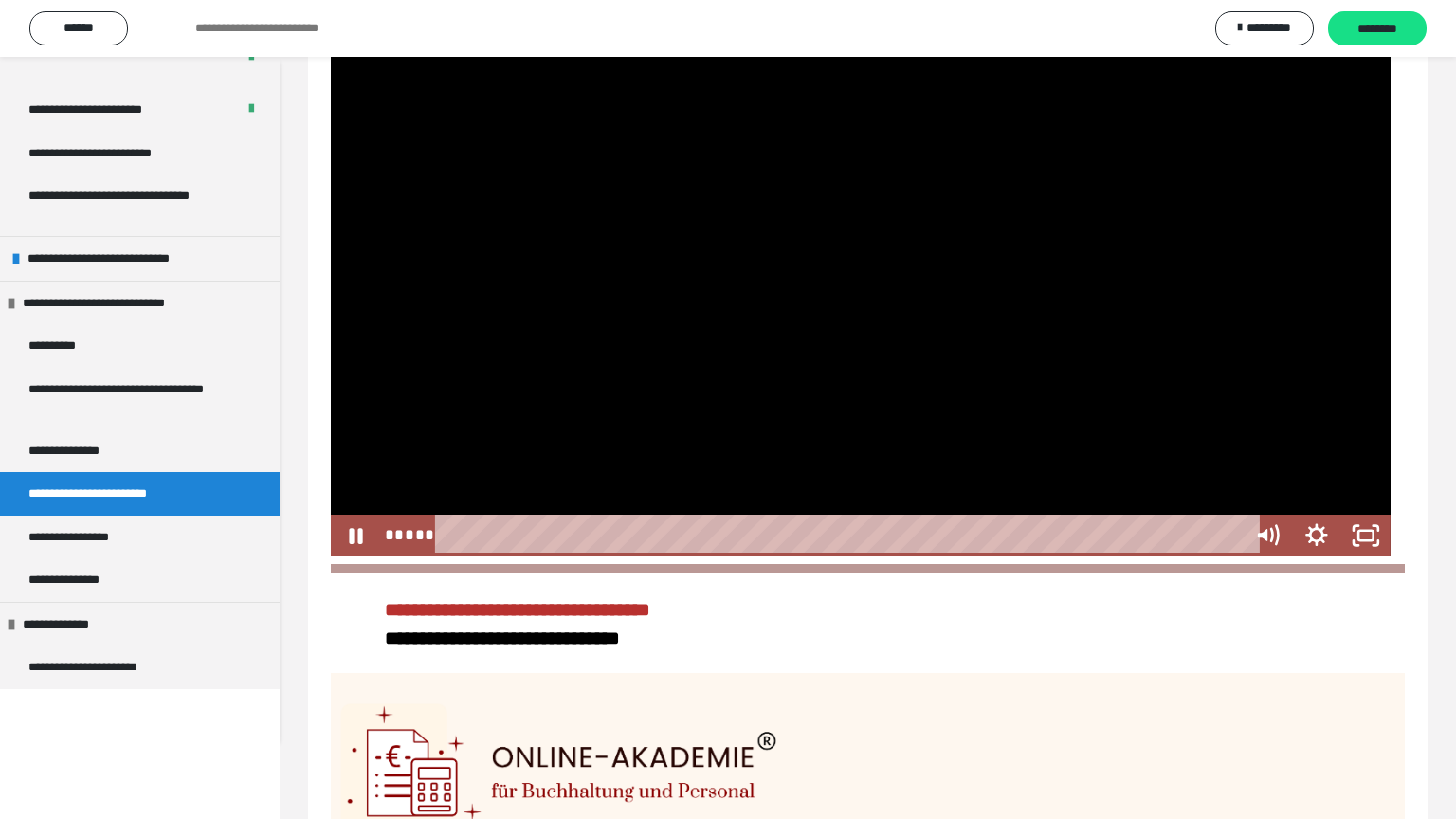 scroll, scrollTop: 253, scrollLeft: 0, axis: vertical 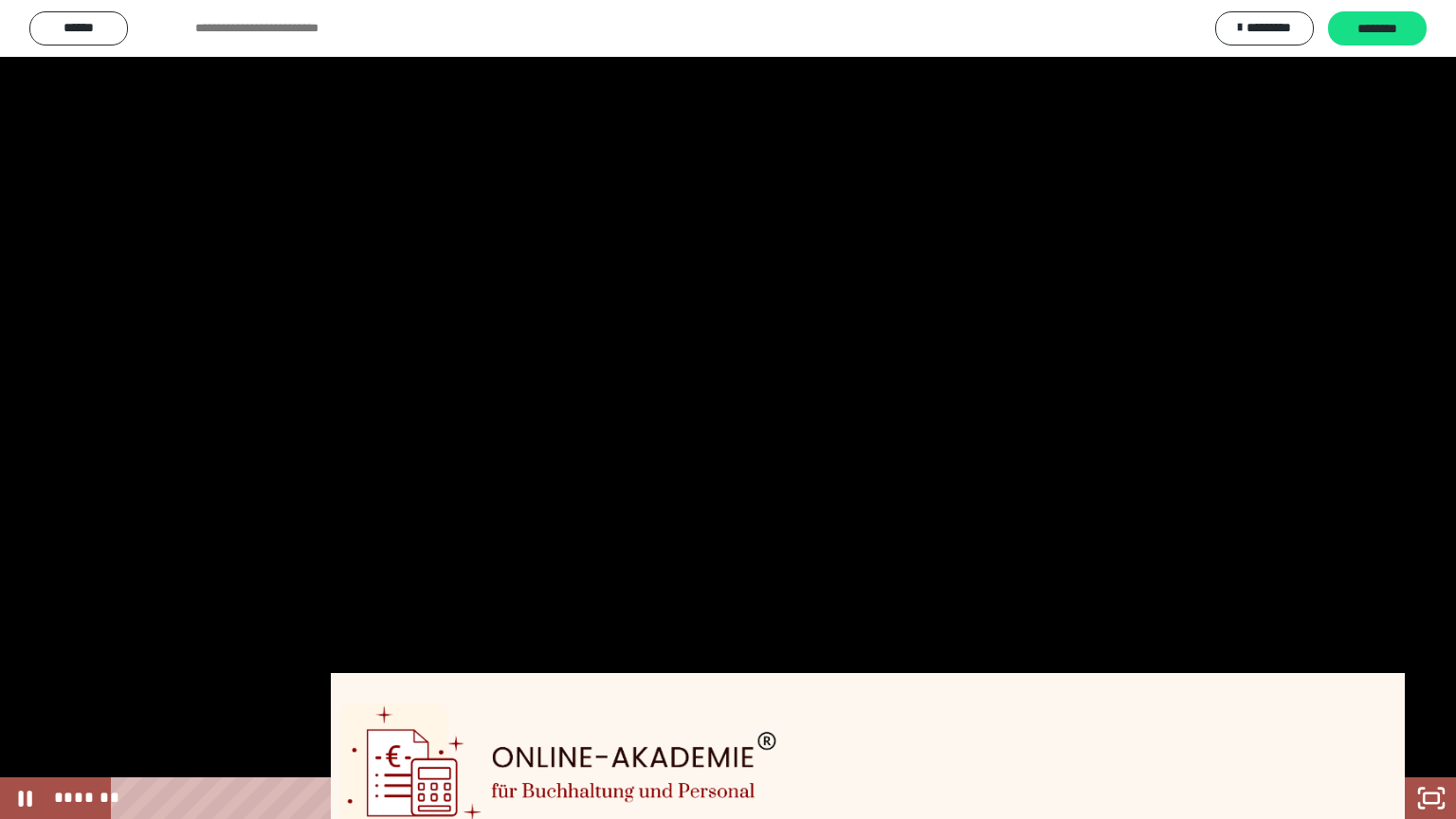 click on "*******" at bounding box center [712, 798] 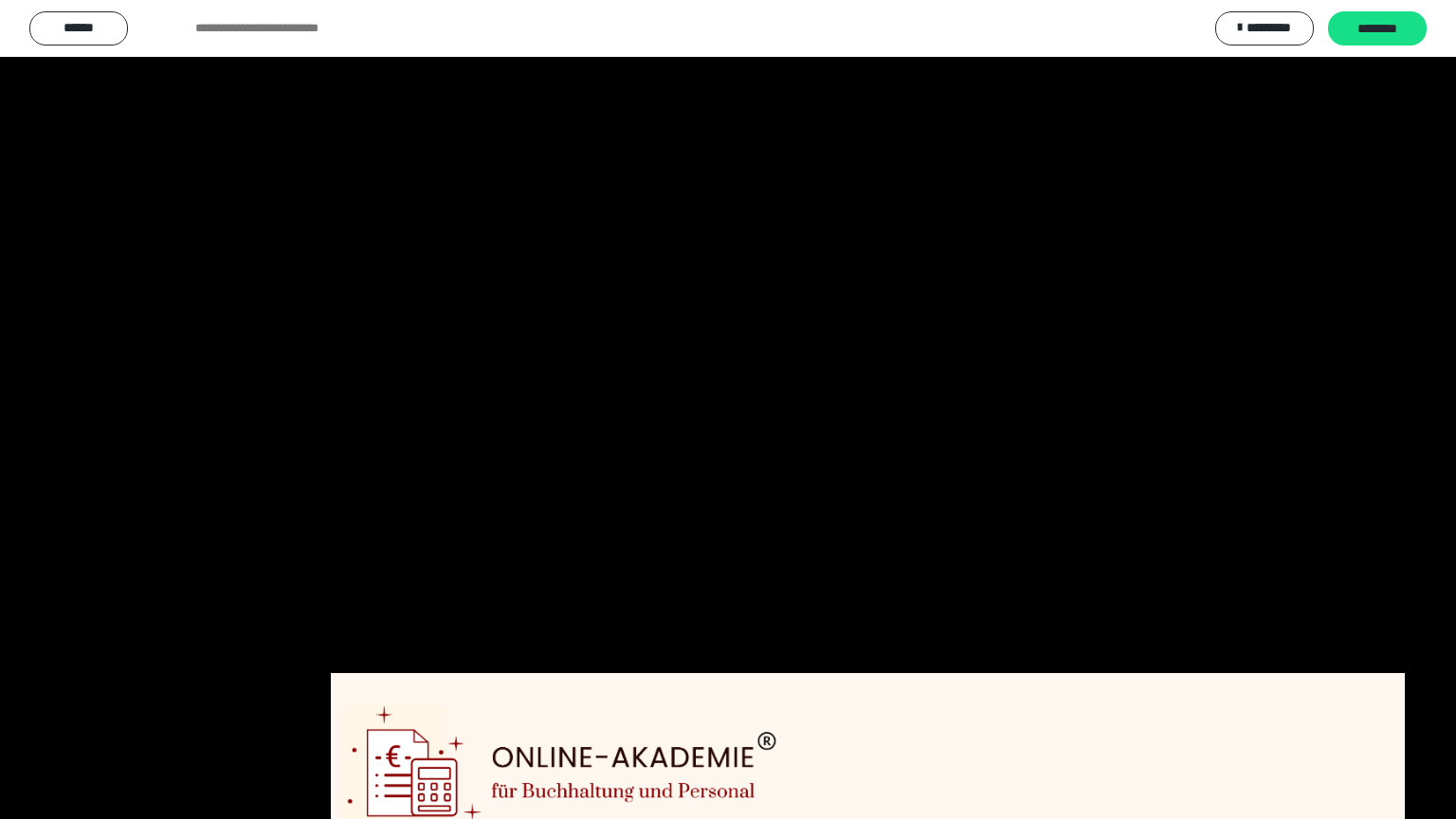 click at bounding box center [728, 410] 